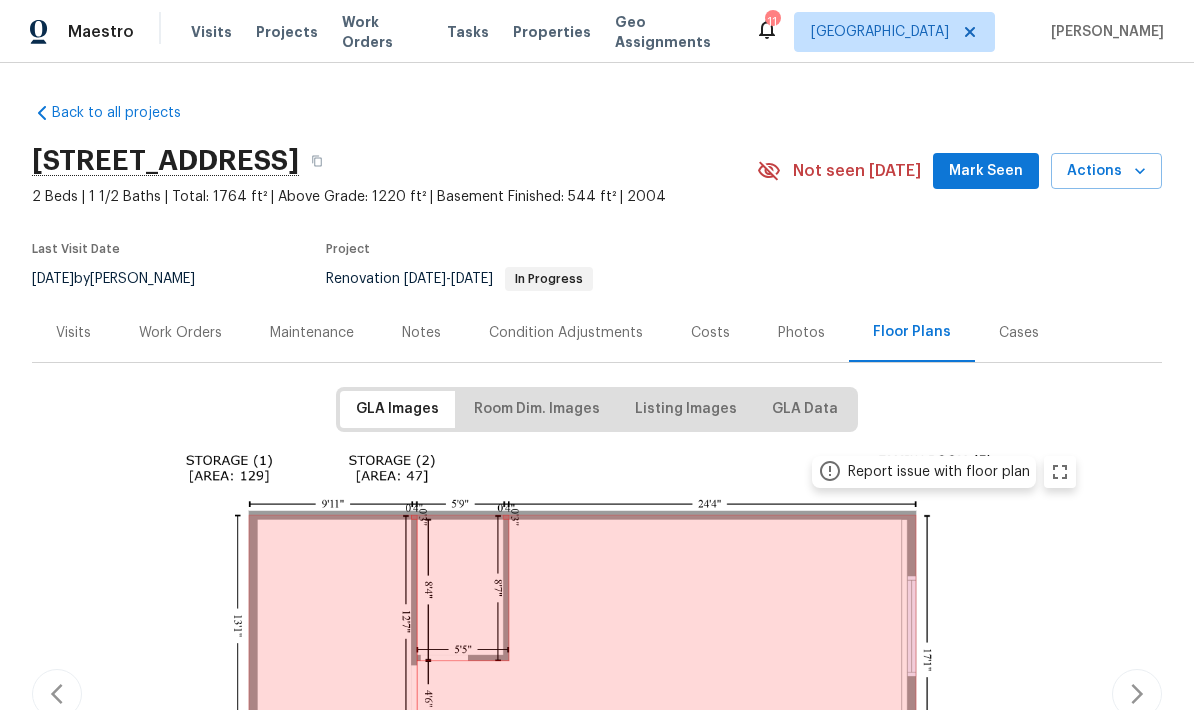 scroll, scrollTop: 0, scrollLeft: 0, axis: both 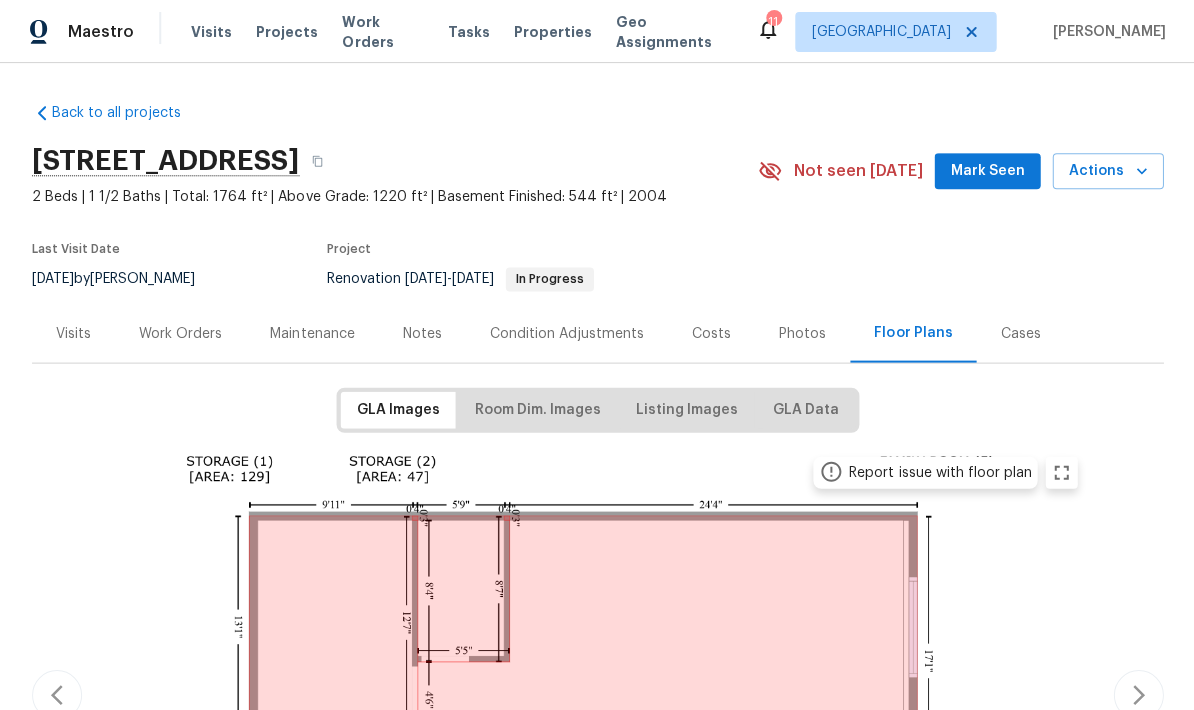 click on "Properties" at bounding box center [552, 32] 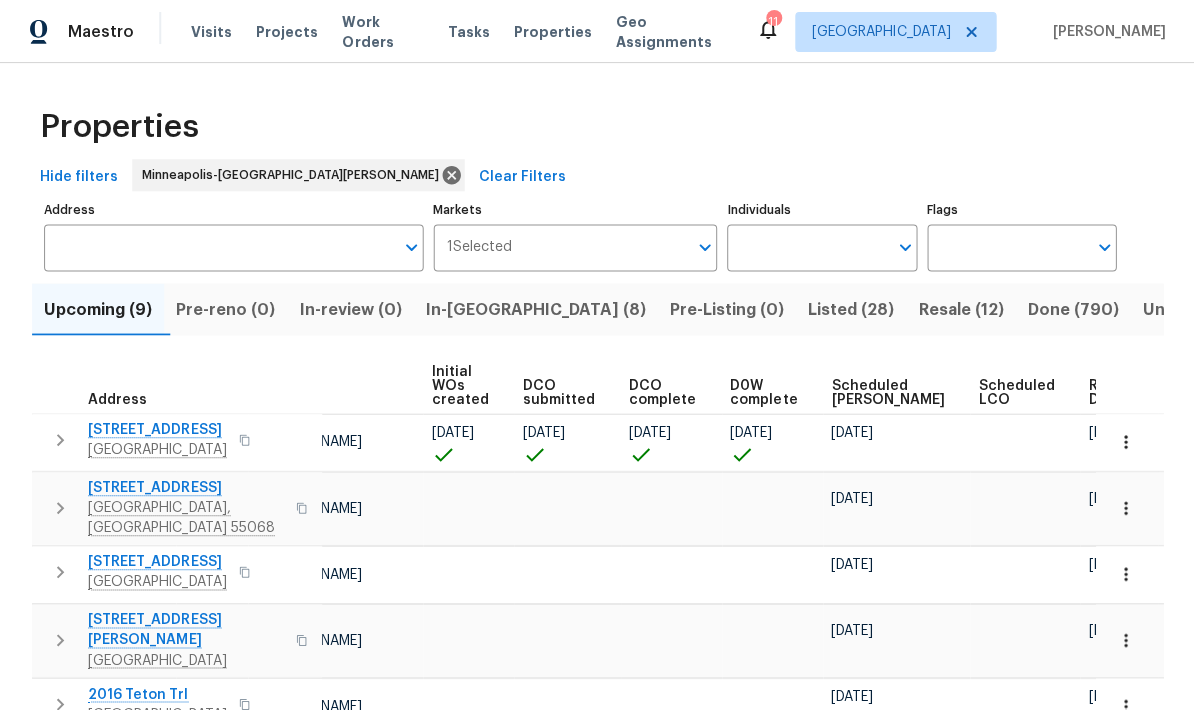 scroll, scrollTop: 0, scrollLeft: 143, axis: horizontal 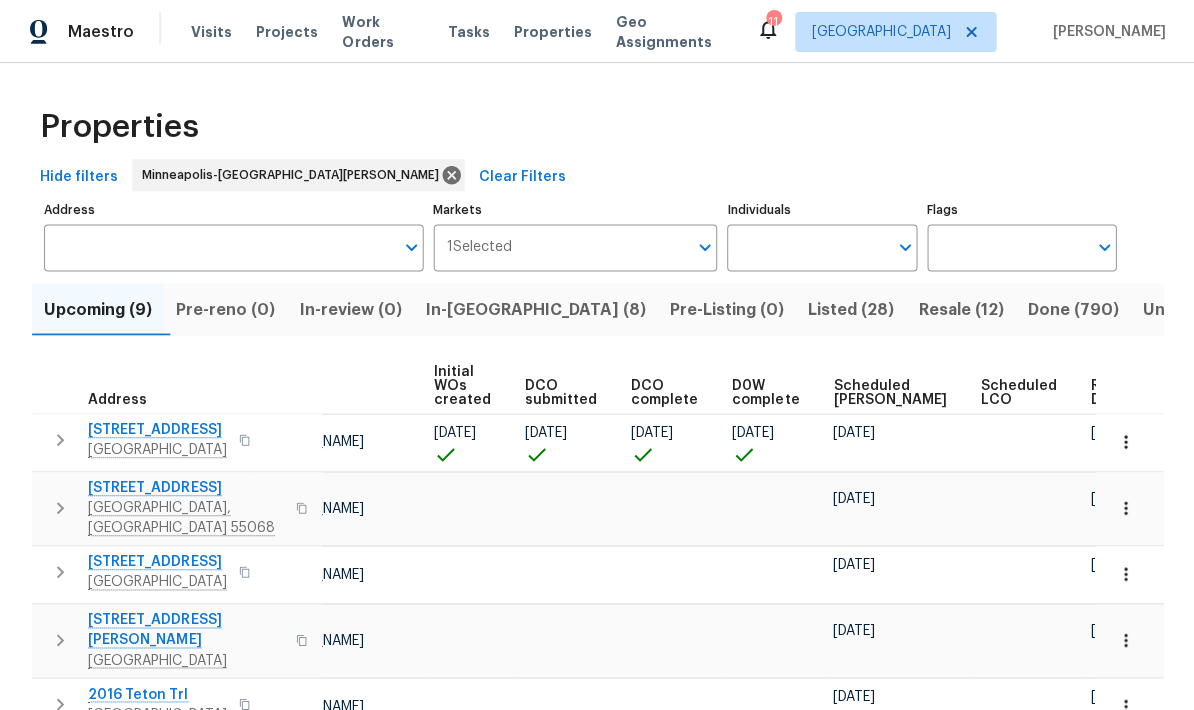 click on "In-reno (8)" at bounding box center [535, 309] 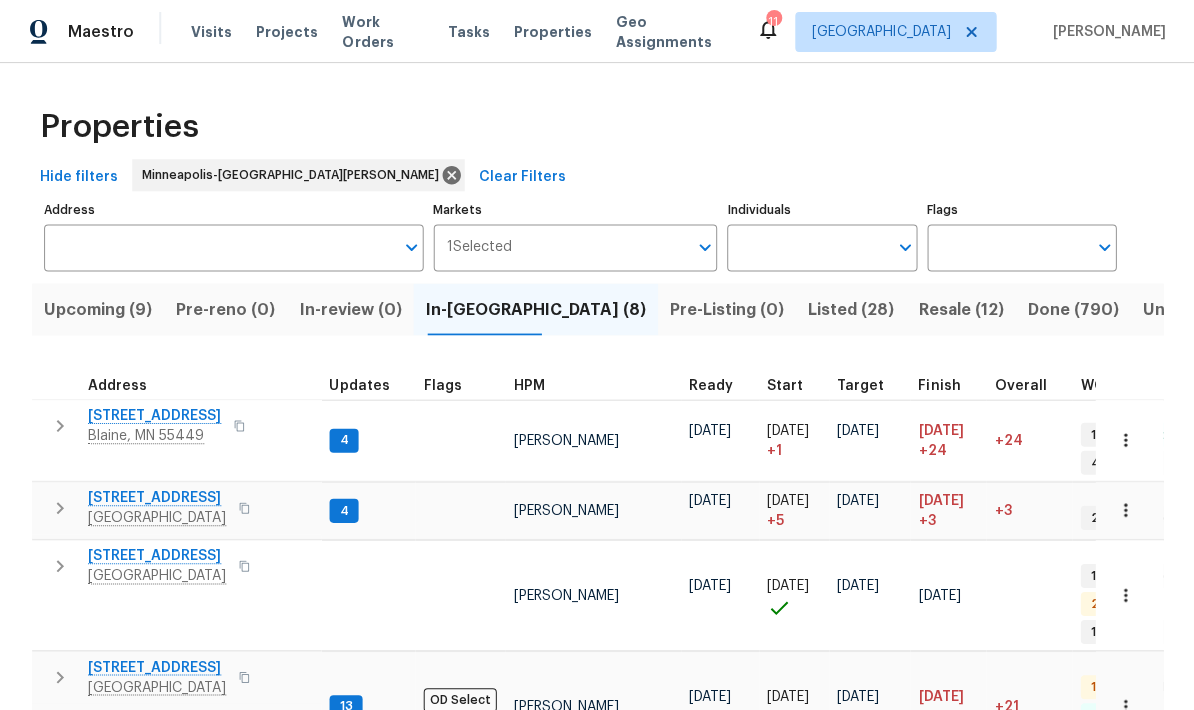 click on "[STREET_ADDRESS]" at bounding box center (157, 498) 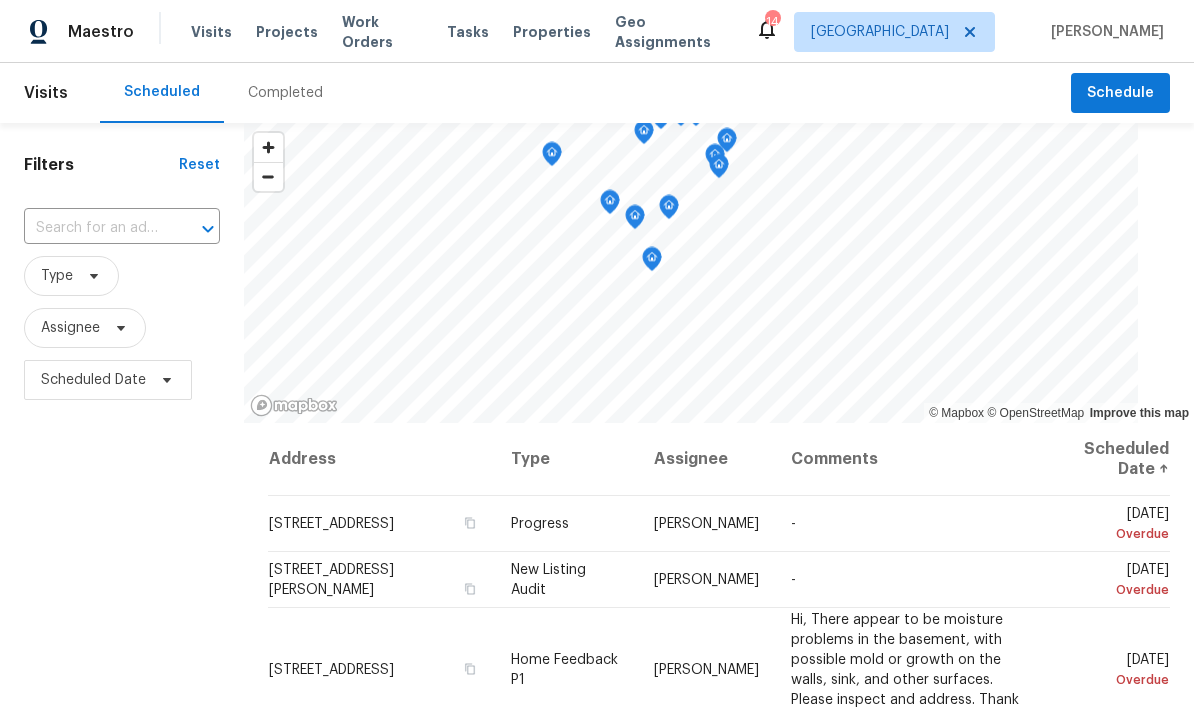 scroll, scrollTop: 0, scrollLeft: 0, axis: both 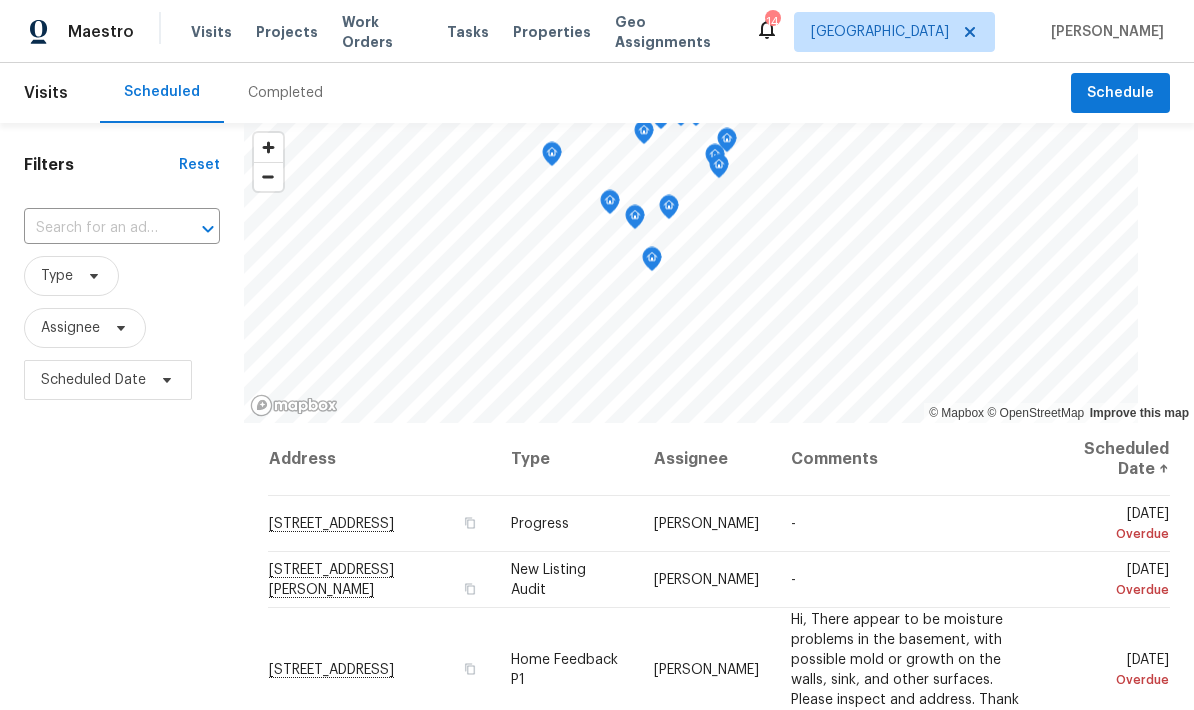 click on "Visits" at bounding box center [211, 32] 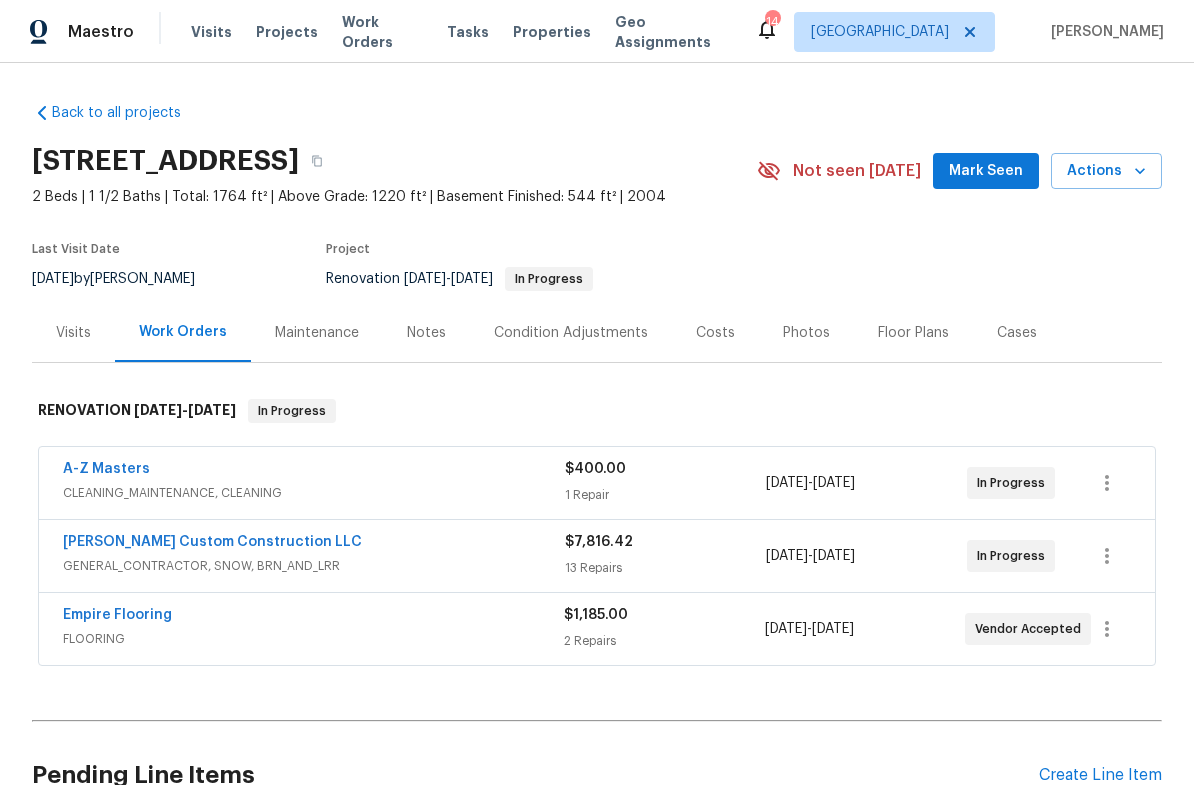 scroll, scrollTop: 0, scrollLeft: 0, axis: both 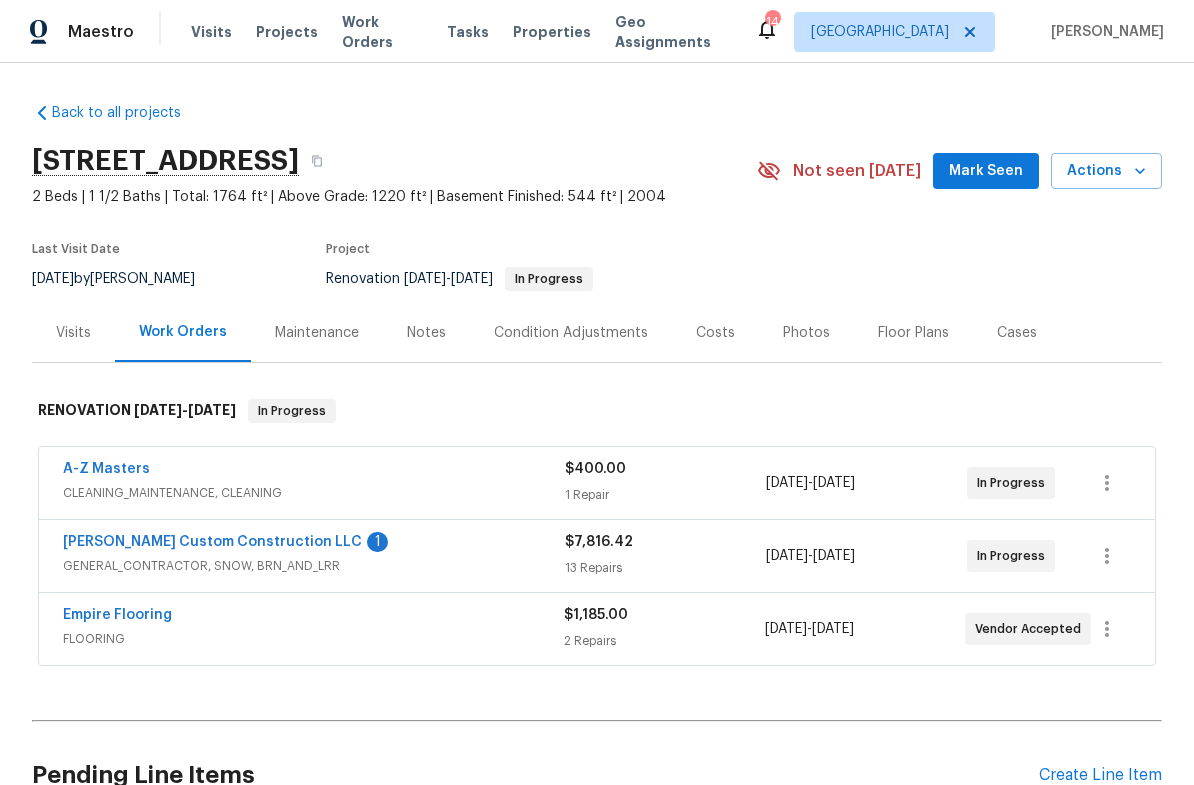 click on "[PERSON_NAME] Custom Construction LLC" at bounding box center (212, 542) 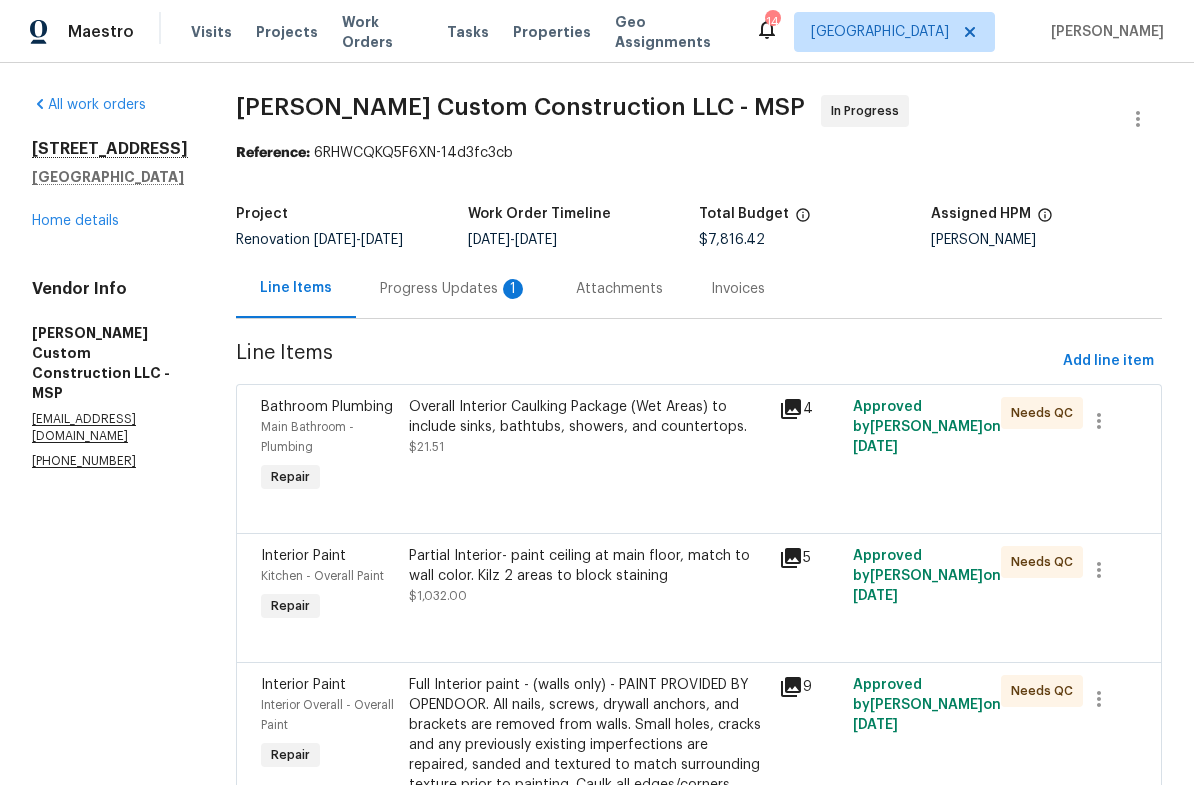 click on "Progress Updates 1" at bounding box center (454, 289) 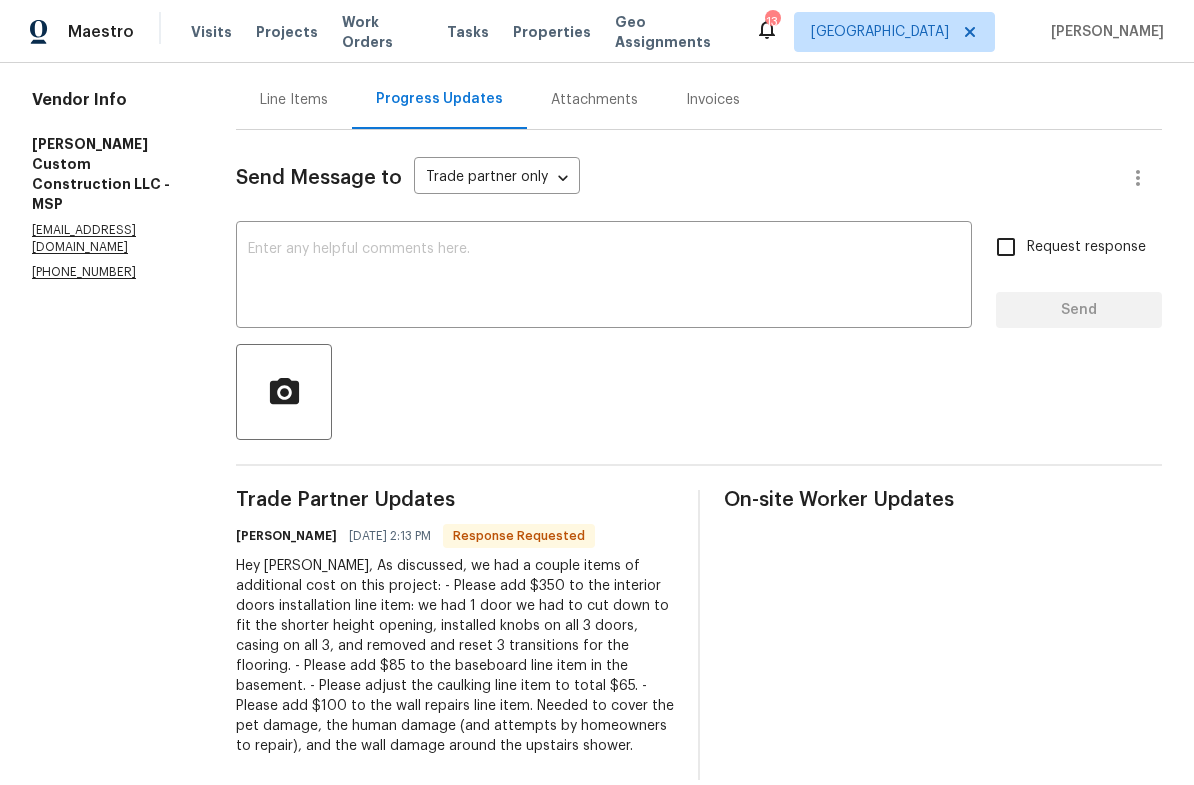 scroll, scrollTop: 188, scrollLeft: 0, axis: vertical 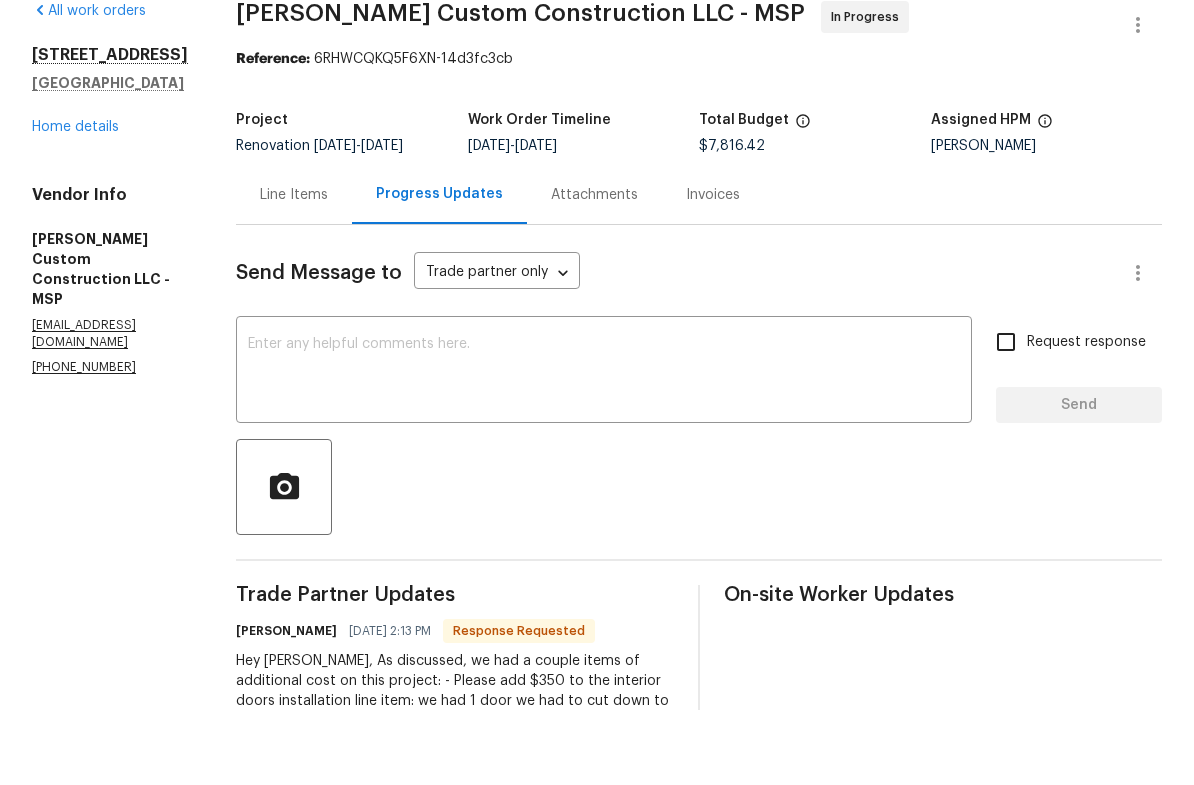 click on "Line Items" at bounding box center (294, 270) 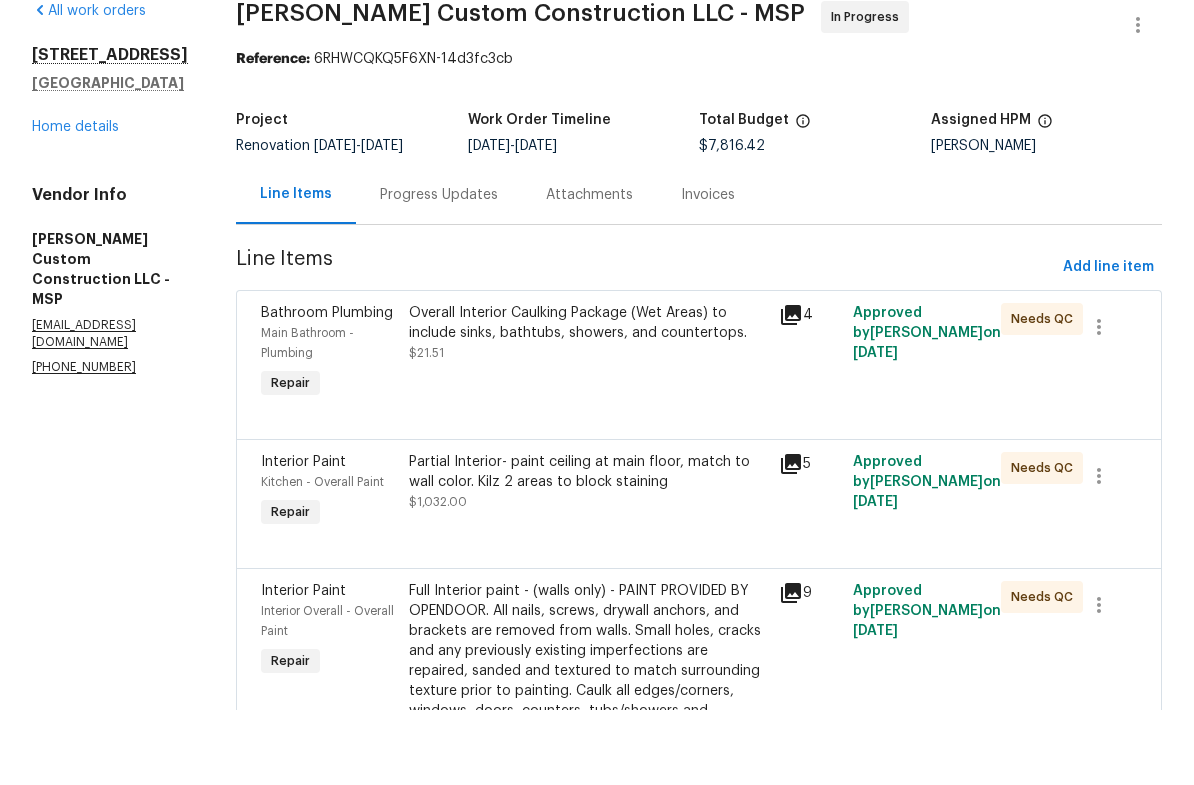 click on "Progress Updates" at bounding box center [439, 270] 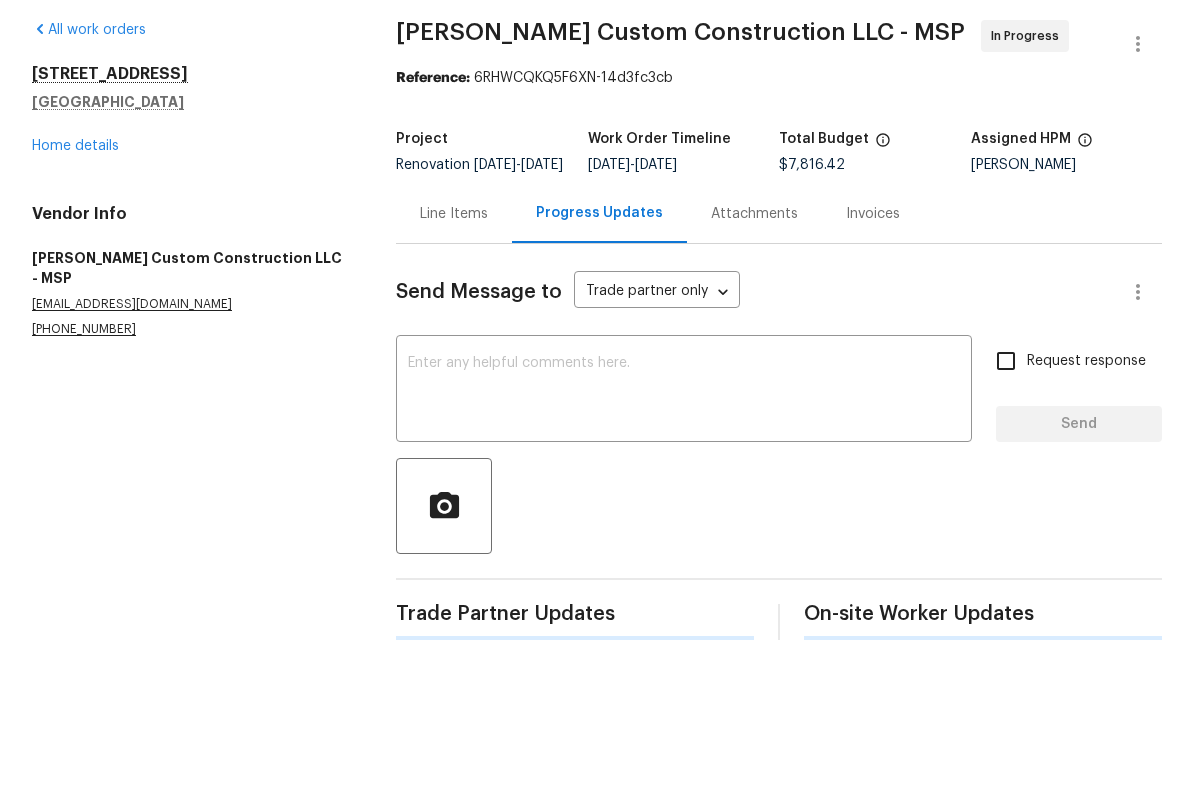 scroll, scrollTop: 0, scrollLeft: 0, axis: both 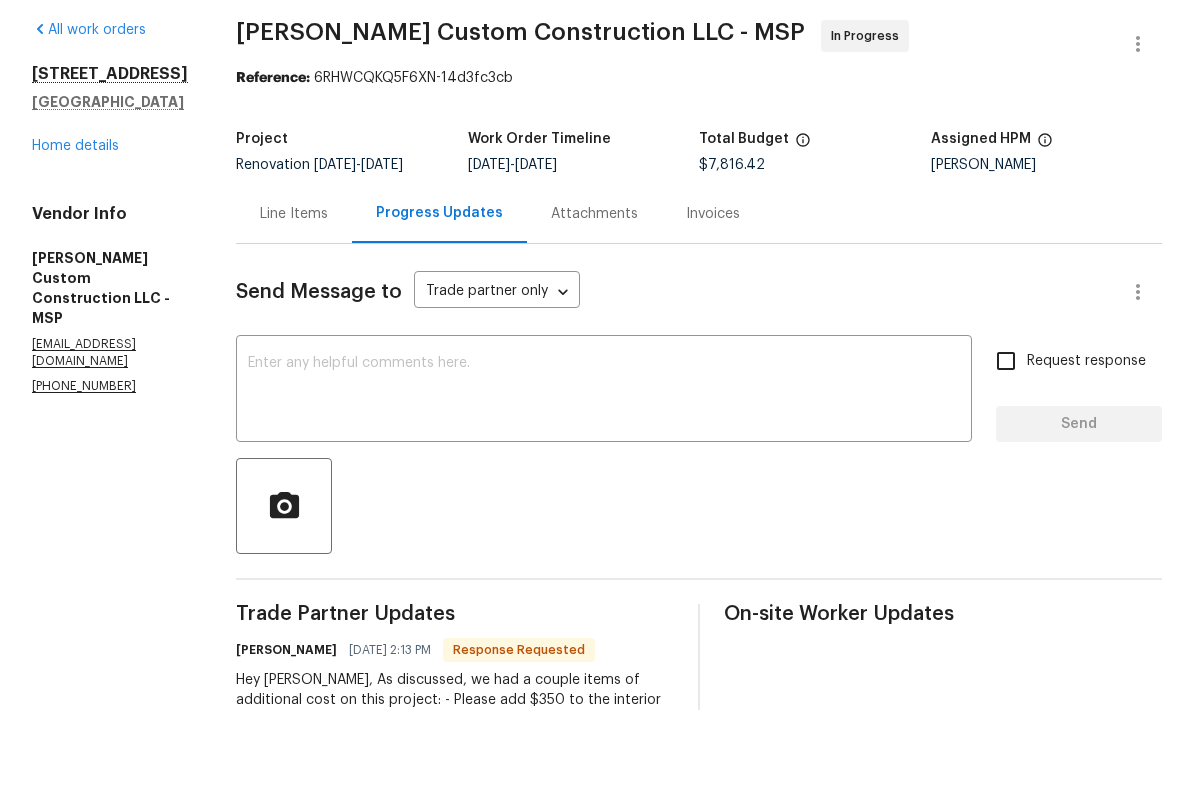 click on "Line Items" at bounding box center [294, 289] 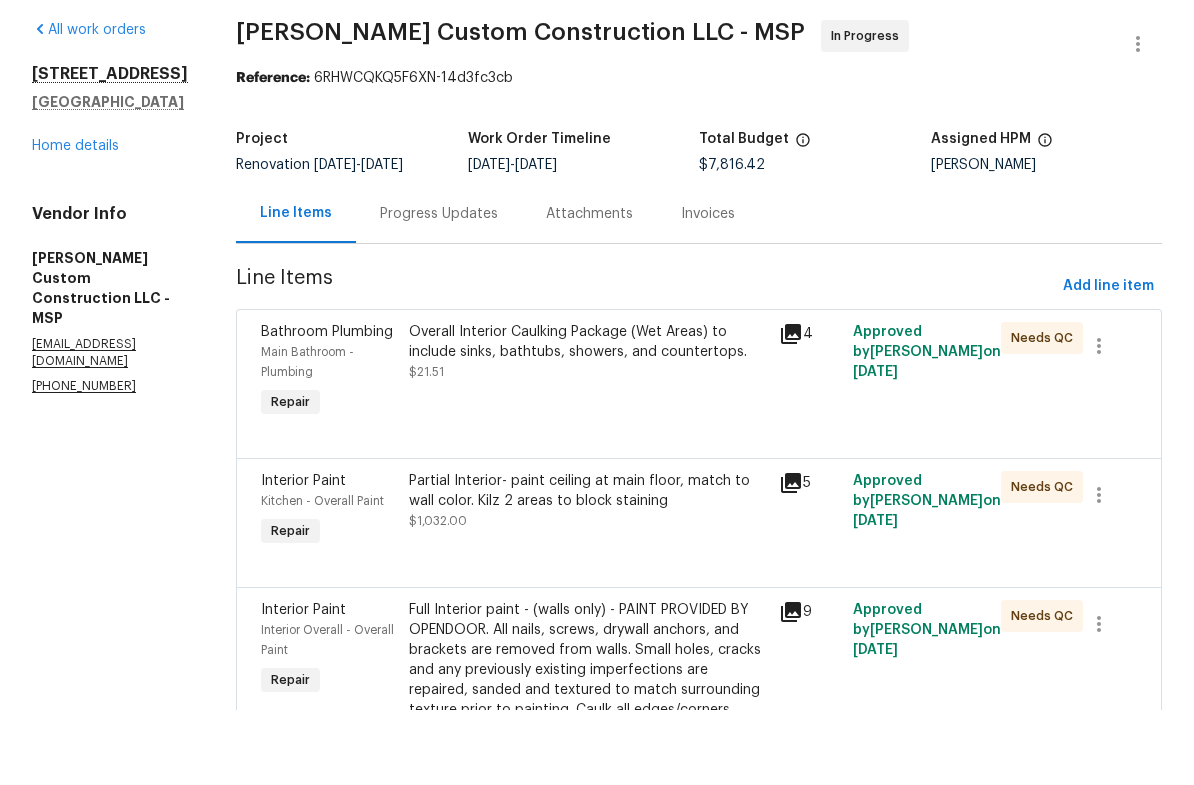 click on "Overall Interior Caulking Package (Wet Areas) to include sinks, bathtubs, showers, and countertops. $21.51" at bounding box center (588, 447) 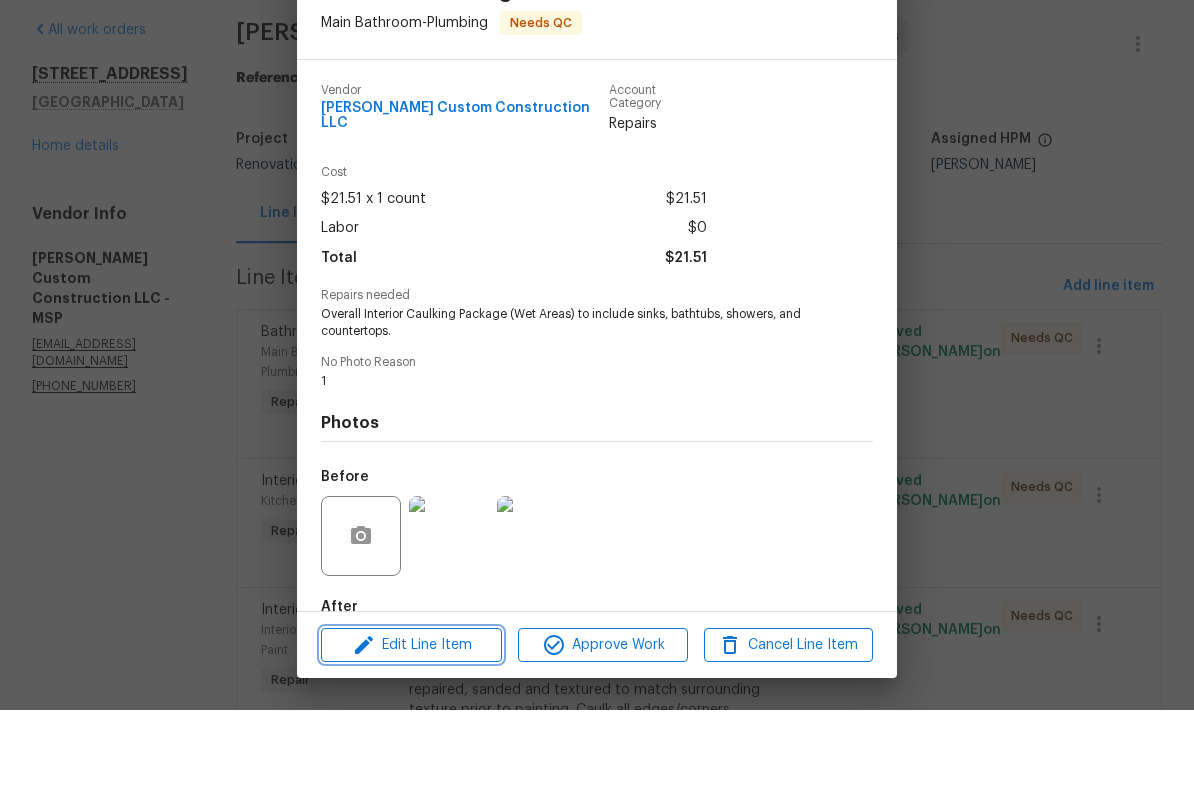 click on "Edit Line Item" at bounding box center (411, 720) 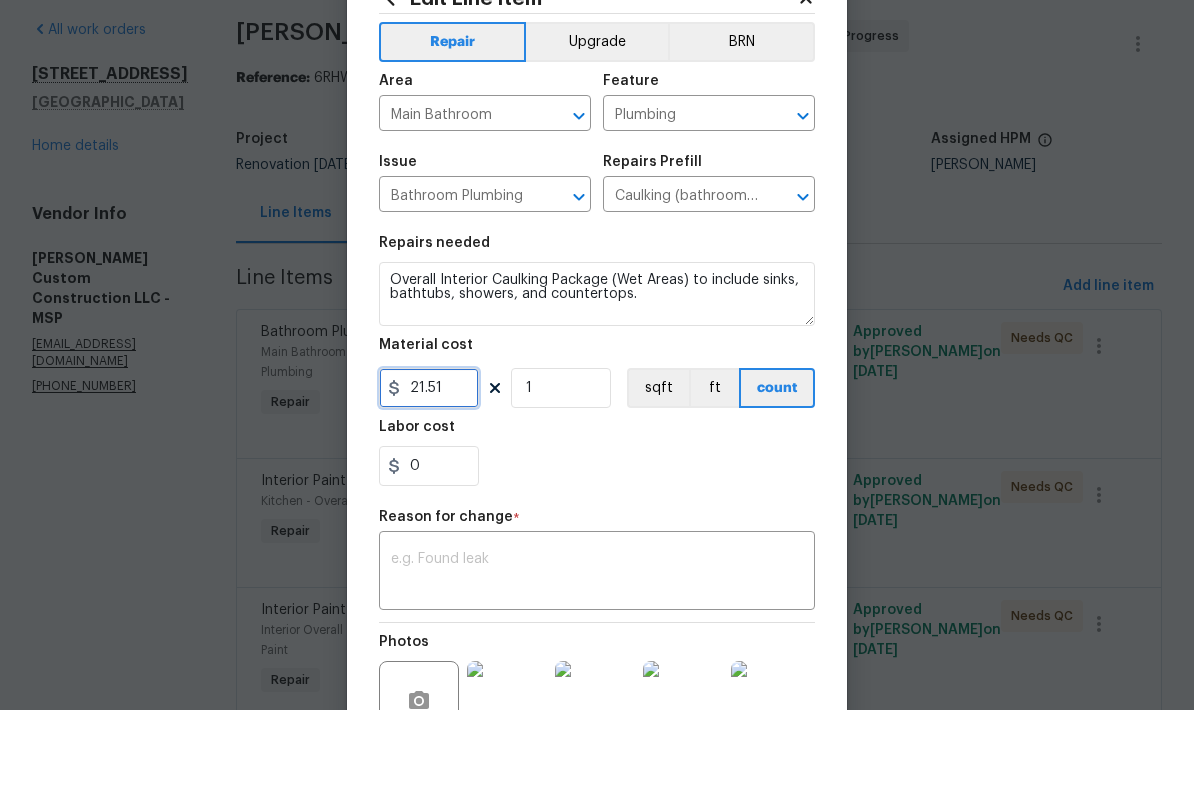 click on "21.51" at bounding box center [429, 463] 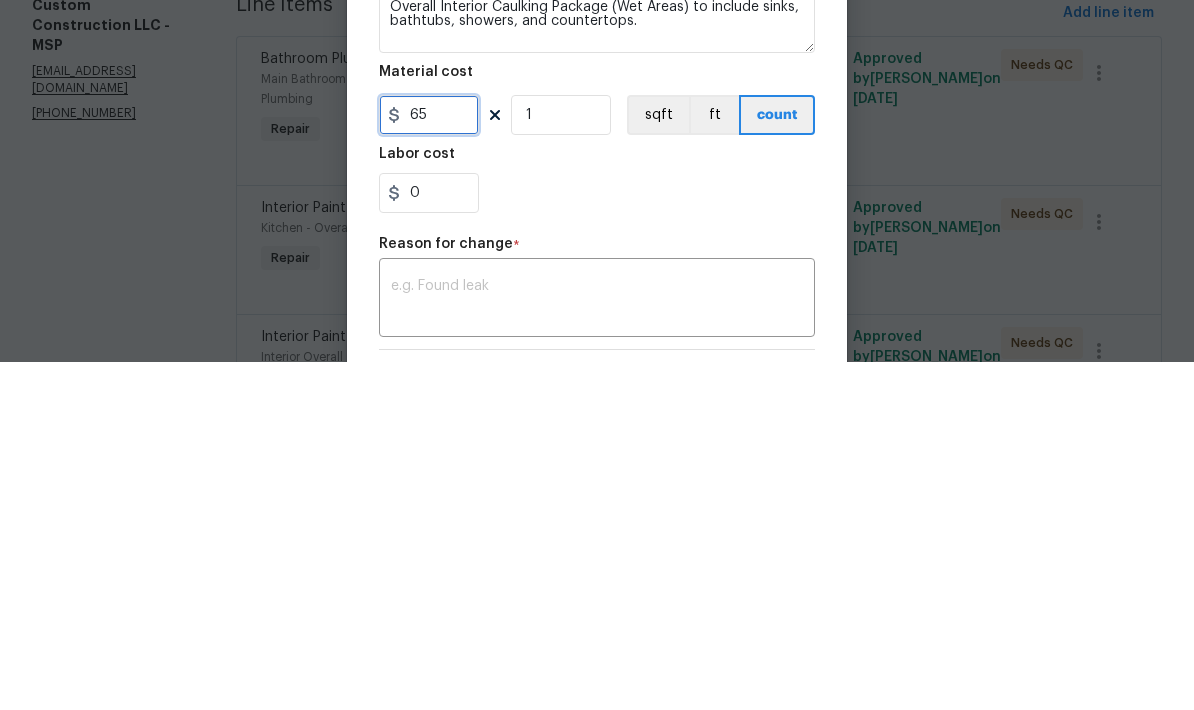 type on "65" 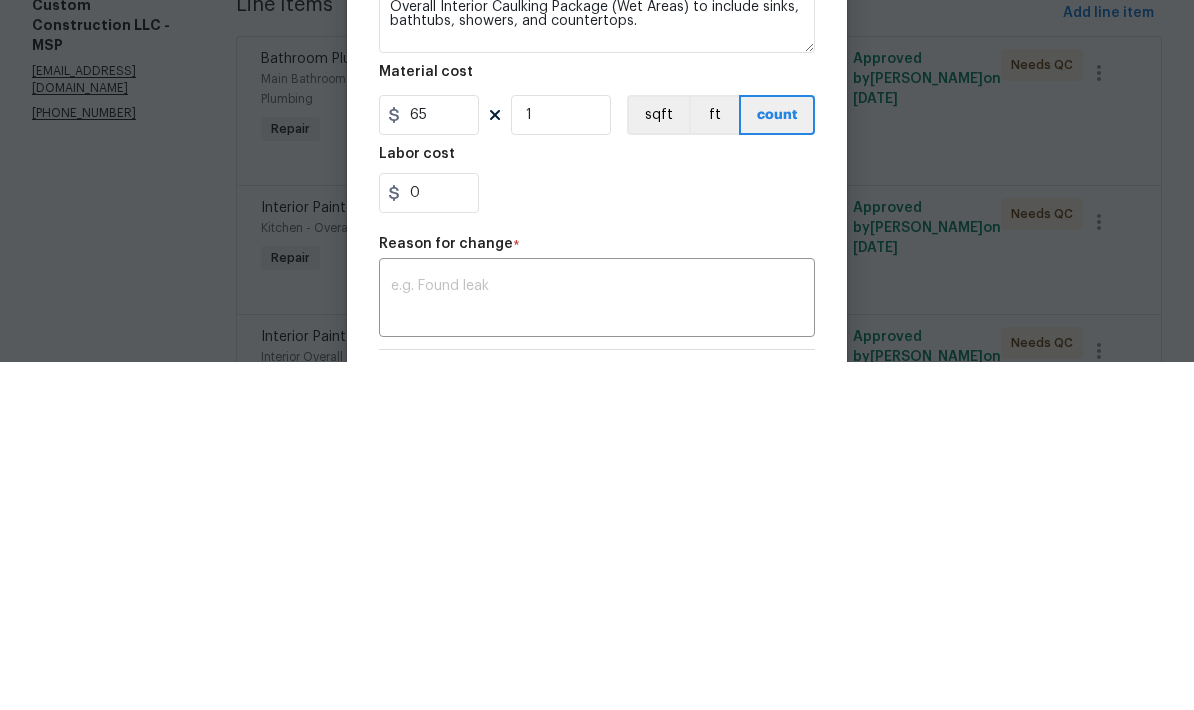 click on "0" at bounding box center (597, 541) 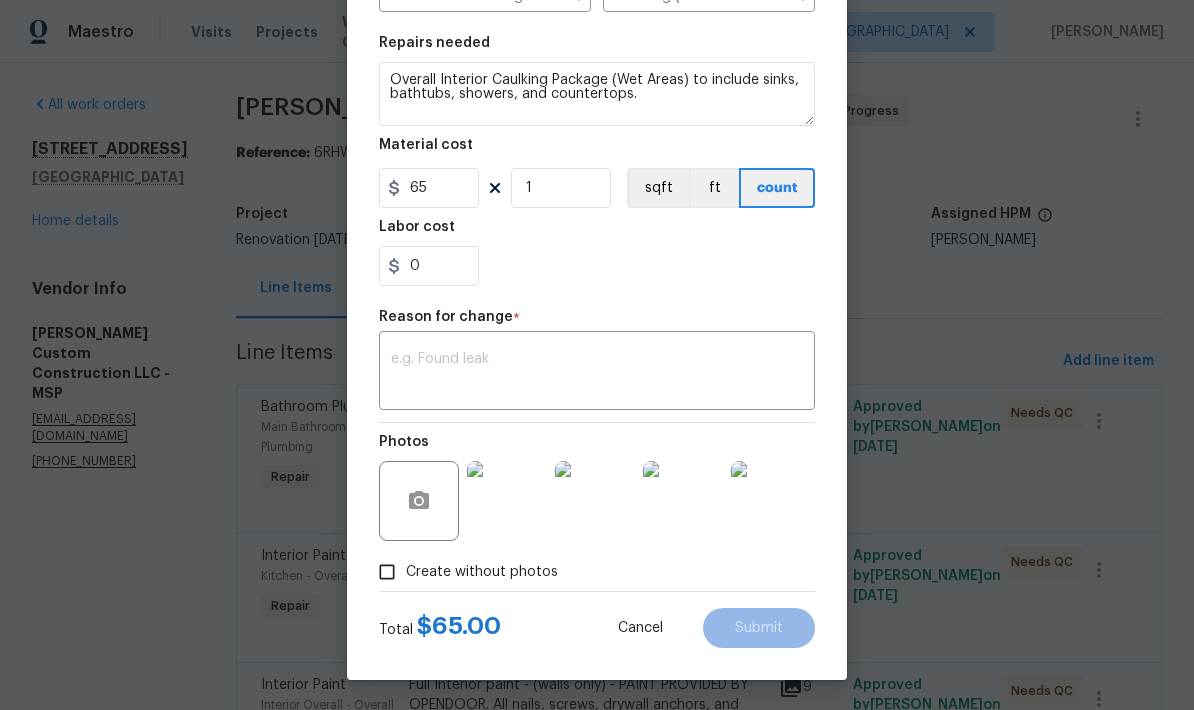 scroll, scrollTop: 279, scrollLeft: 0, axis: vertical 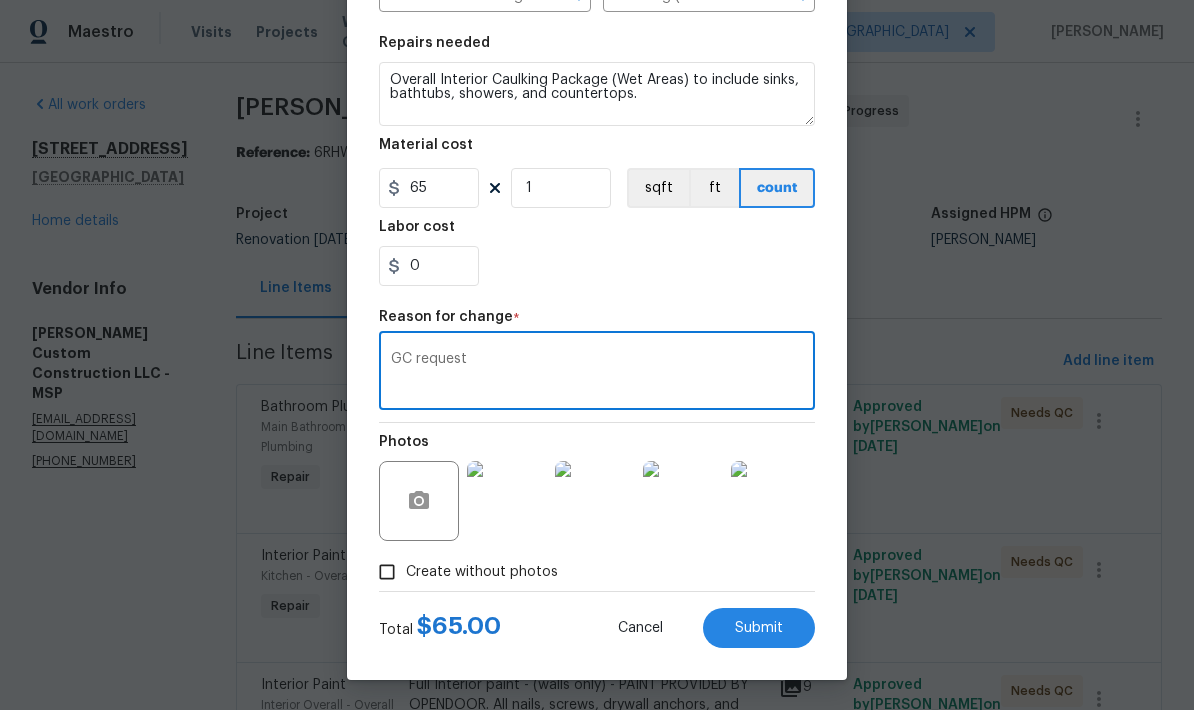 type on "GC request" 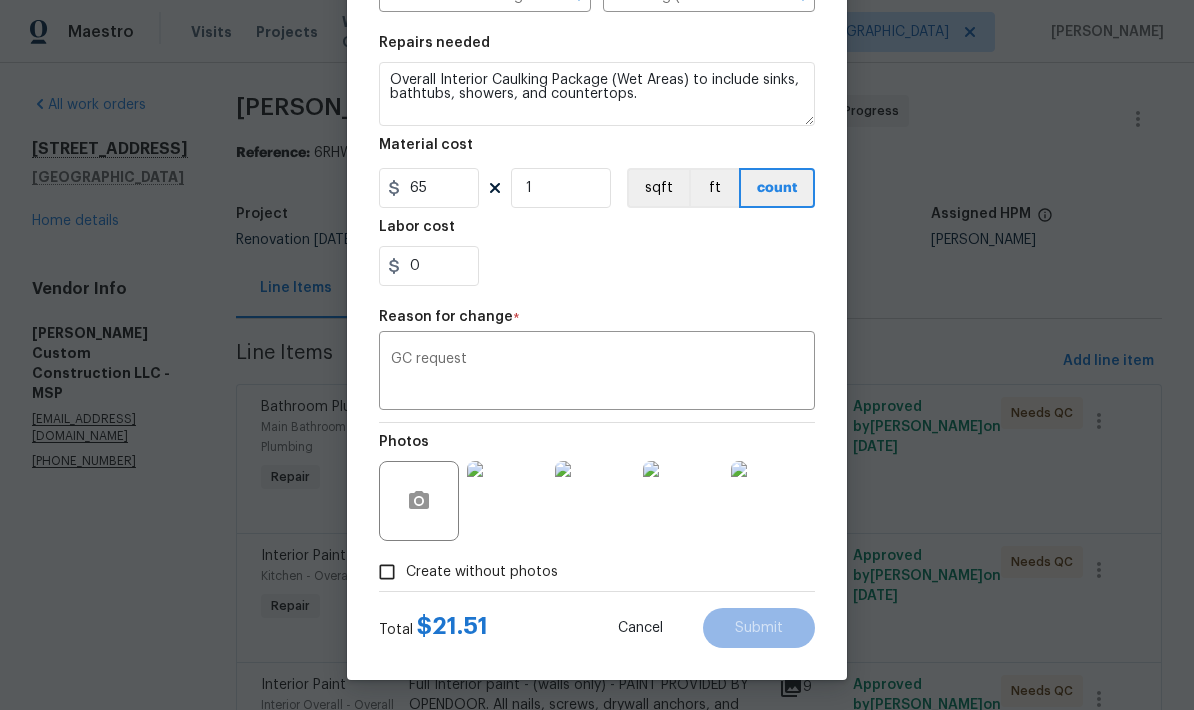 type on "21.51" 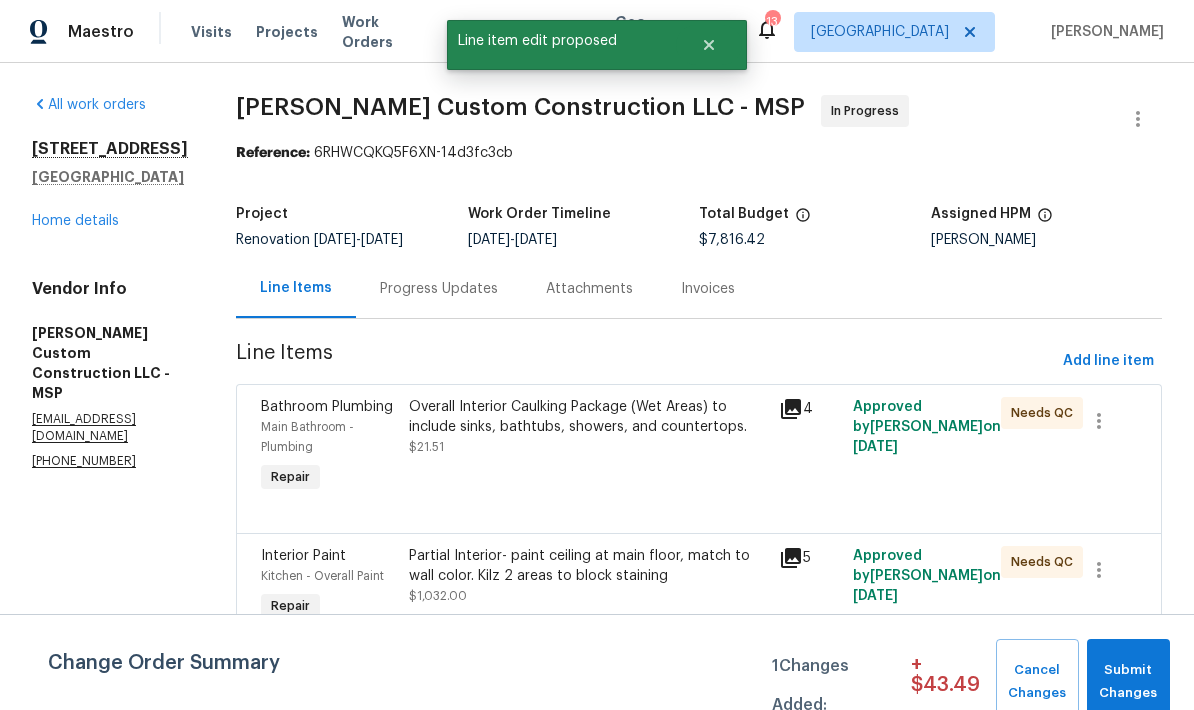scroll, scrollTop: 0, scrollLeft: 0, axis: both 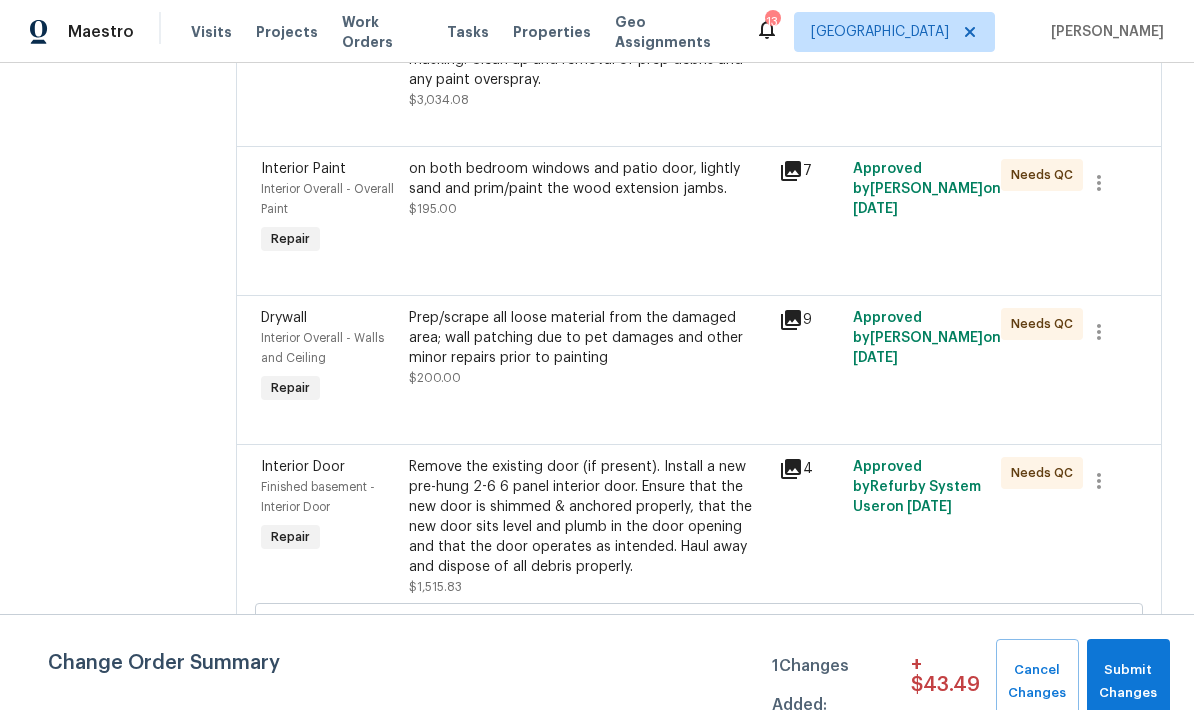 click on "on both bedroom windows and patio door, lightly sand and prim/paint the wood extension jambs. $195.00" at bounding box center (588, 189) 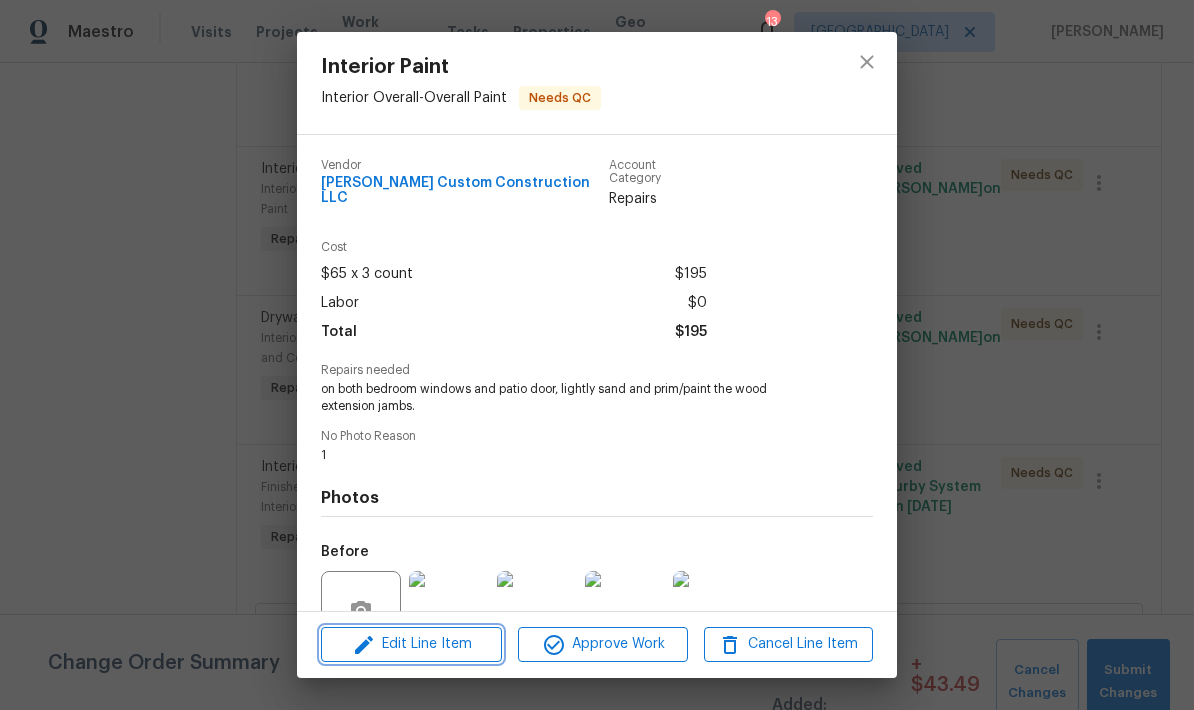 click on "Edit Line Item" at bounding box center (411, 644) 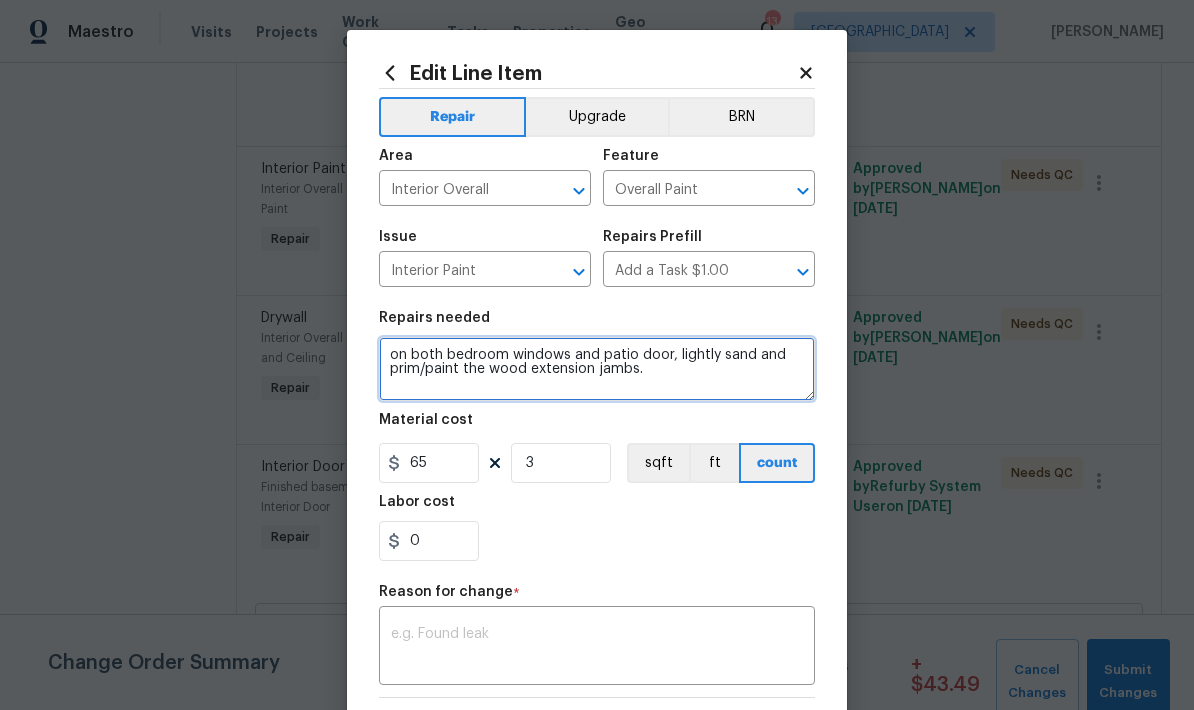 click on "on both bedroom windows and patio door, lightly sand and prim/paint the wood extension jambs." at bounding box center (597, 369) 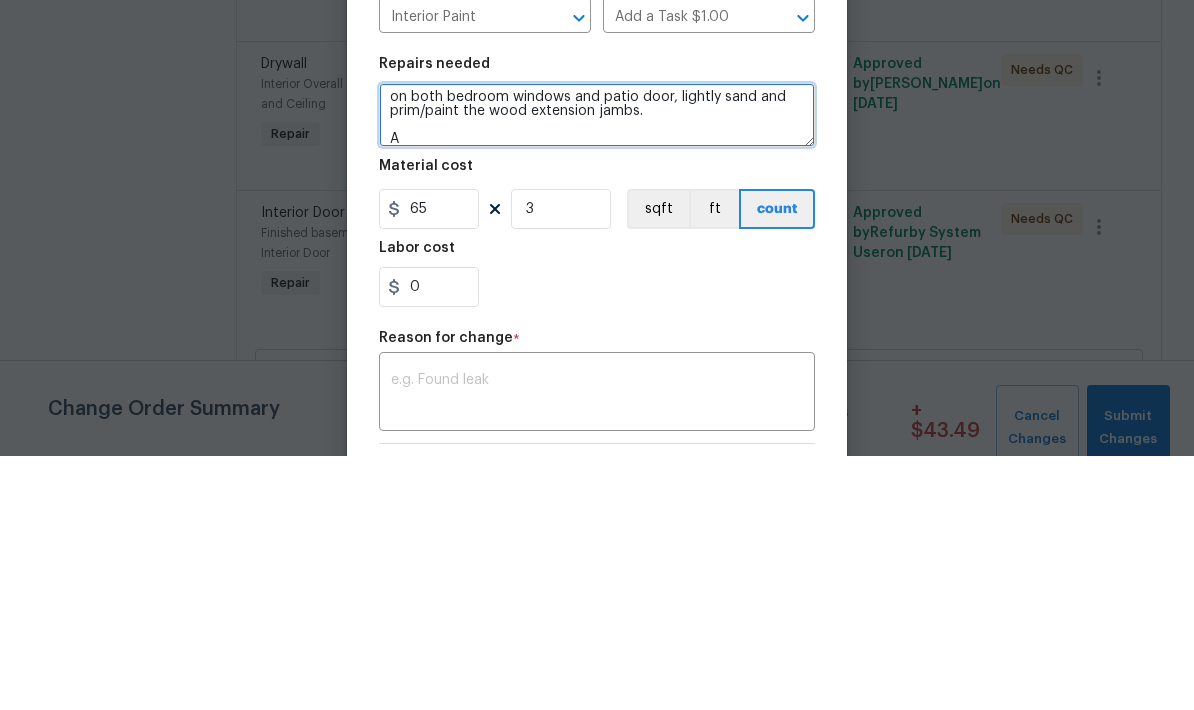 scroll, scrollTop: 4, scrollLeft: 0, axis: vertical 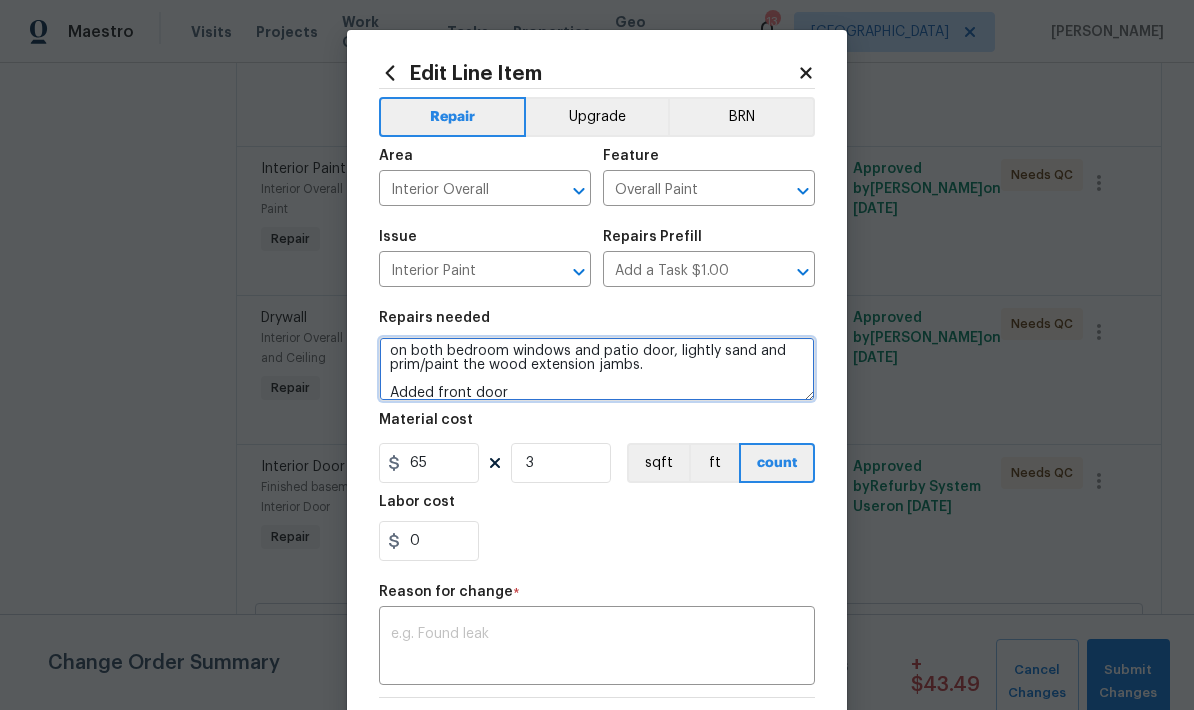 type on "on both bedroom windows and patio door, lightly sand and prim/paint the wood extension jambs.
Added front door" 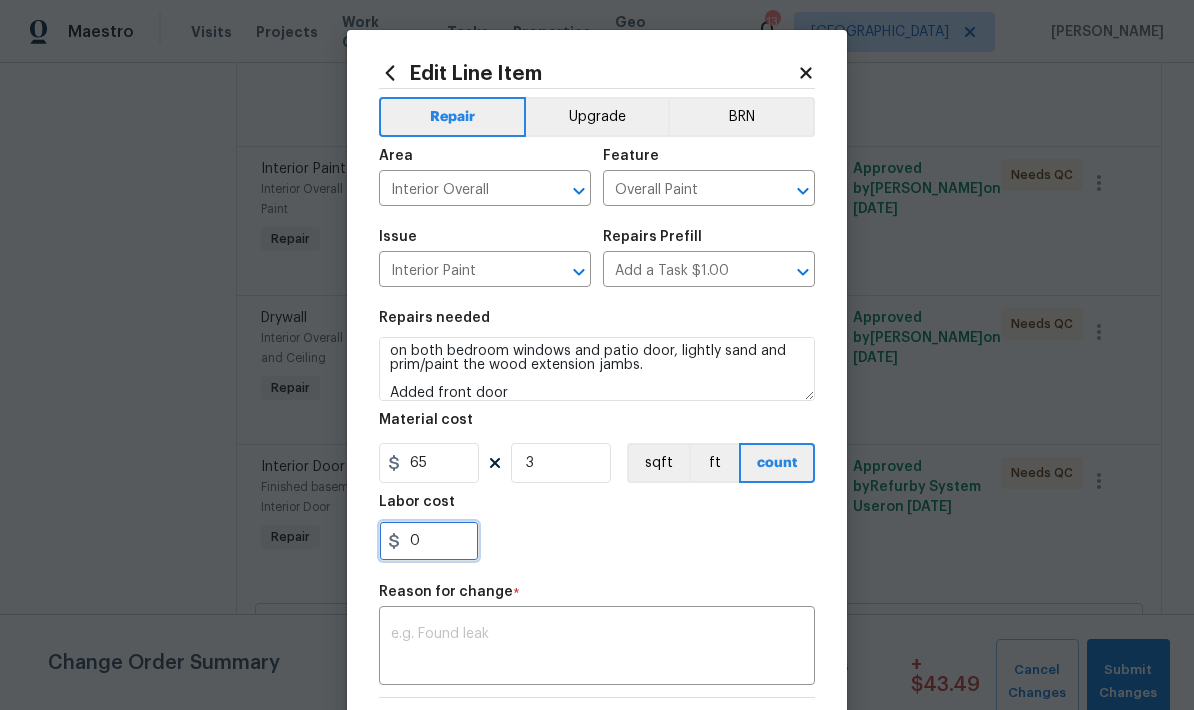 click on "0" at bounding box center [429, 541] 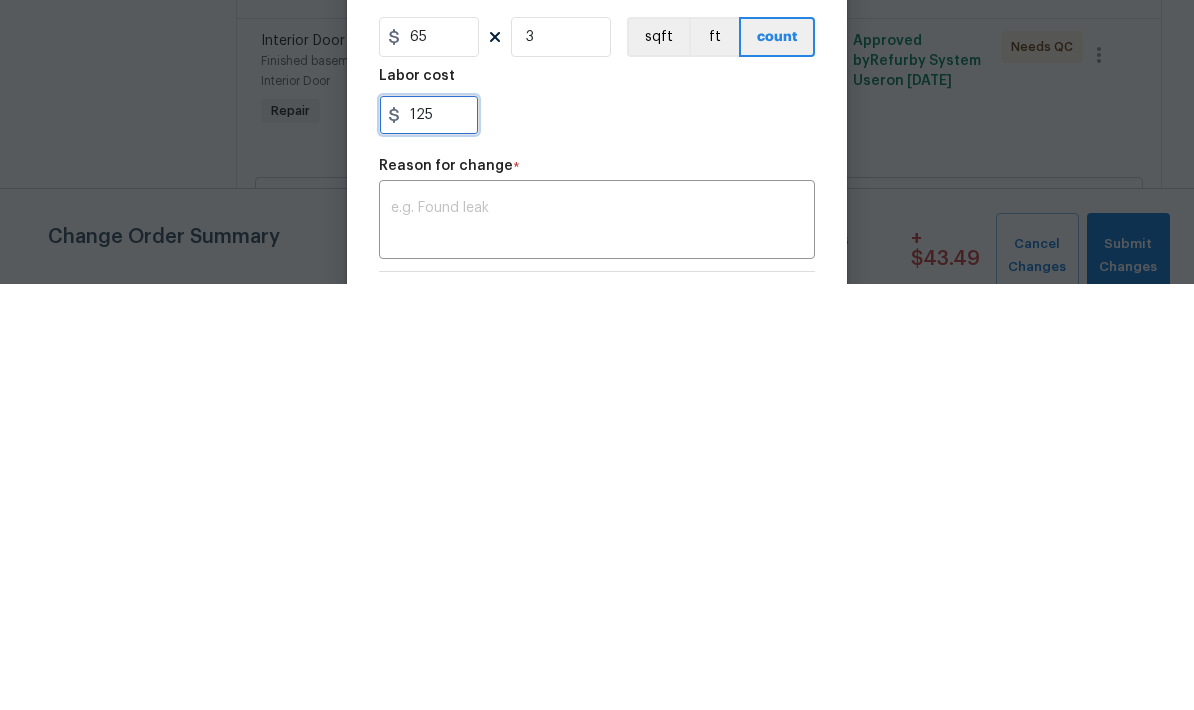 type on "125" 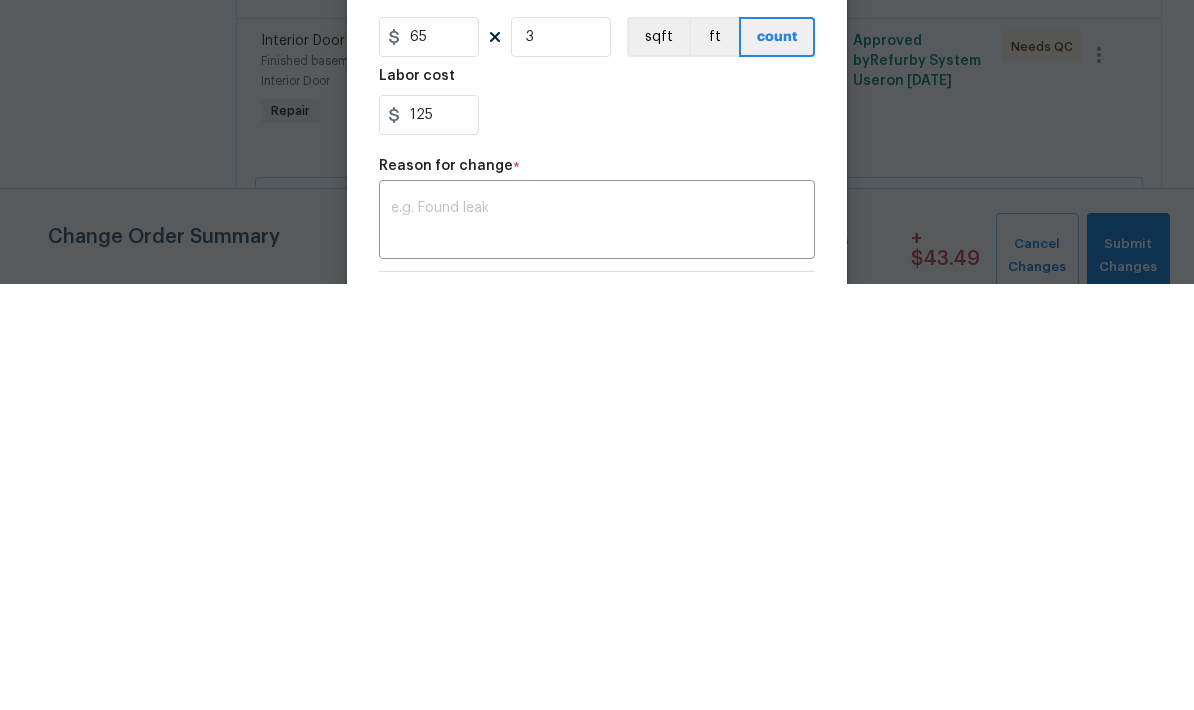 click at bounding box center [597, 648] 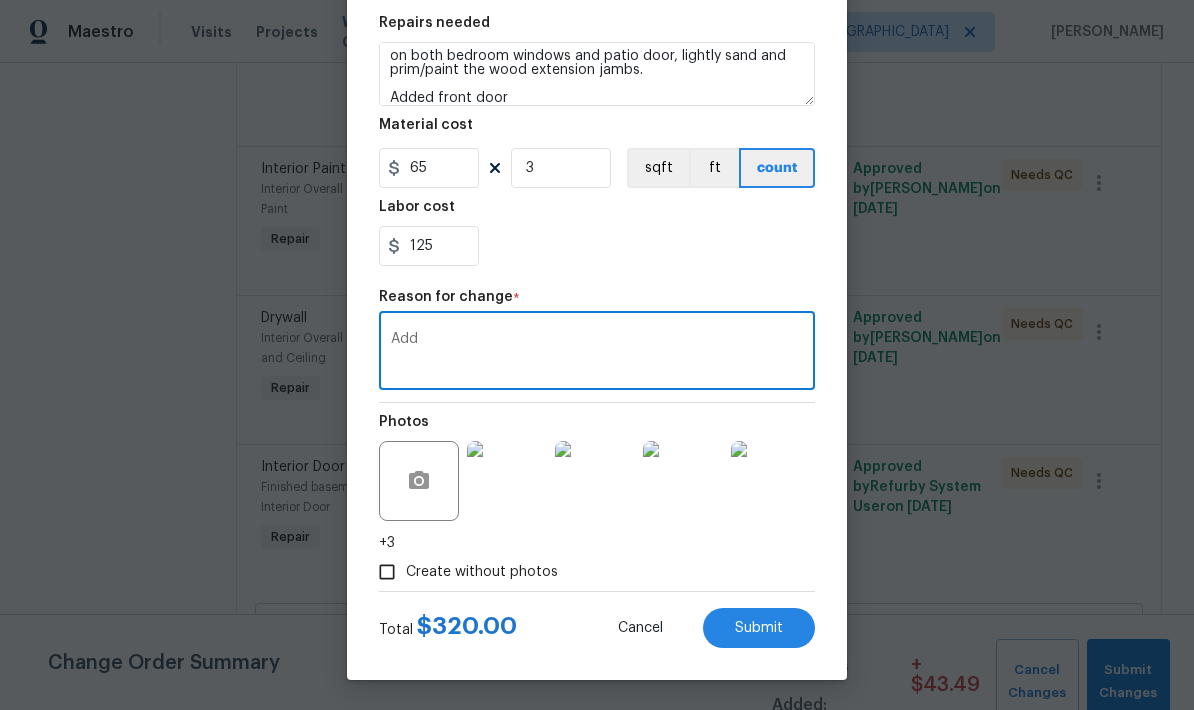 scroll, scrollTop: 299, scrollLeft: 0, axis: vertical 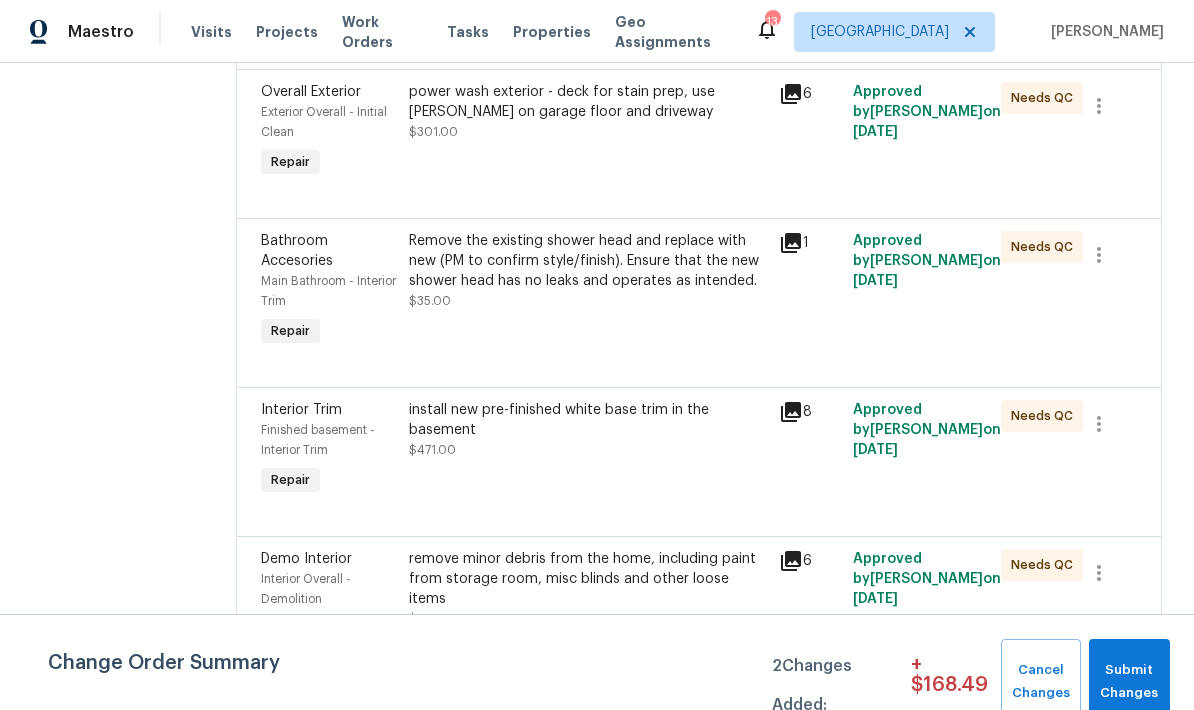 click on "install new pre-finished white base trim in the basement $471.00" at bounding box center [588, 430] 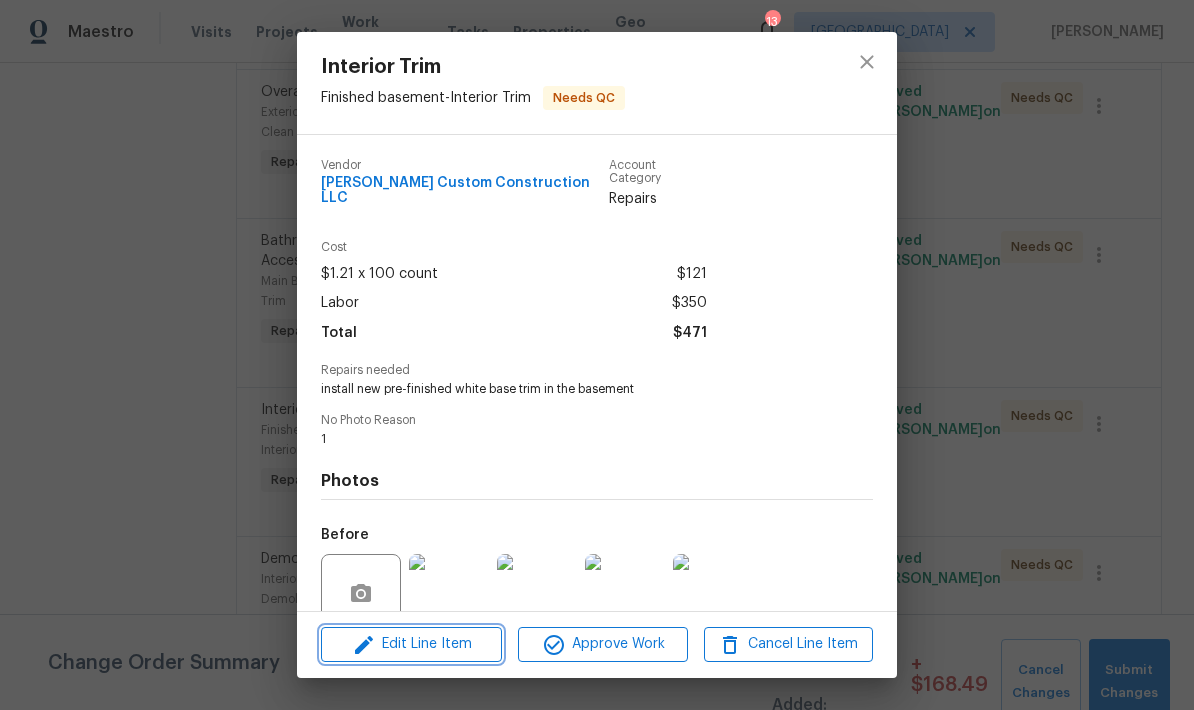 click on "Edit Line Item" at bounding box center [411, 644] 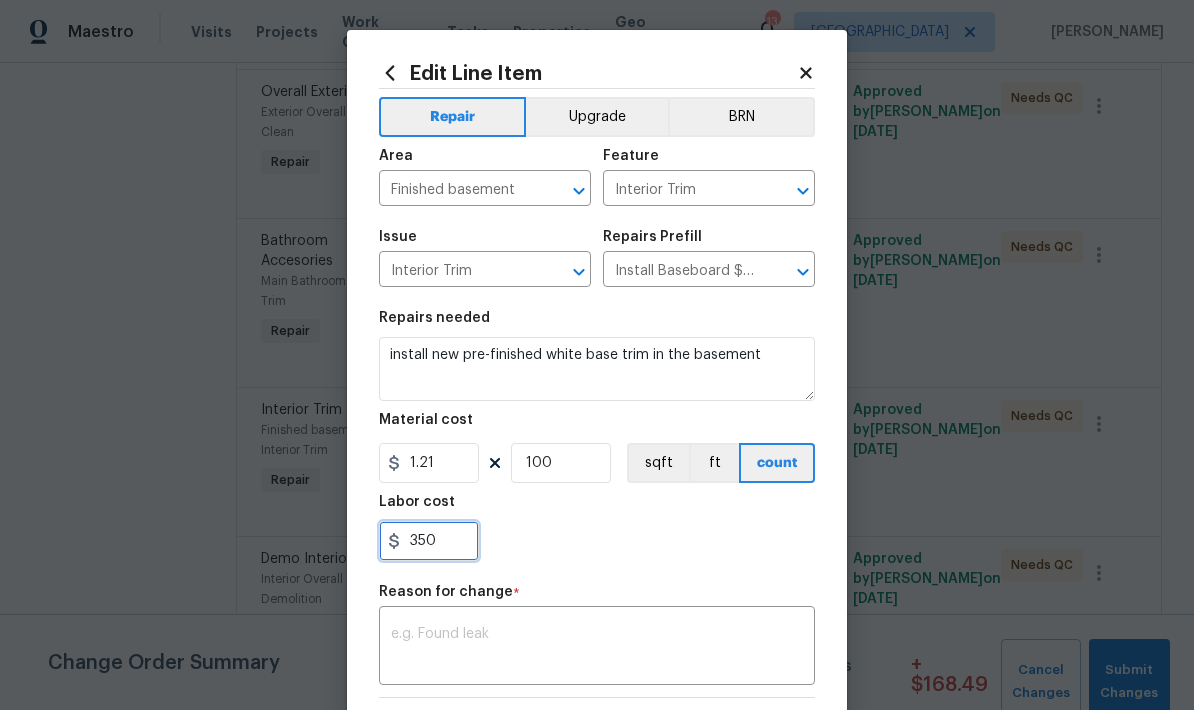 click on "350" at bounding box center [429, 541] 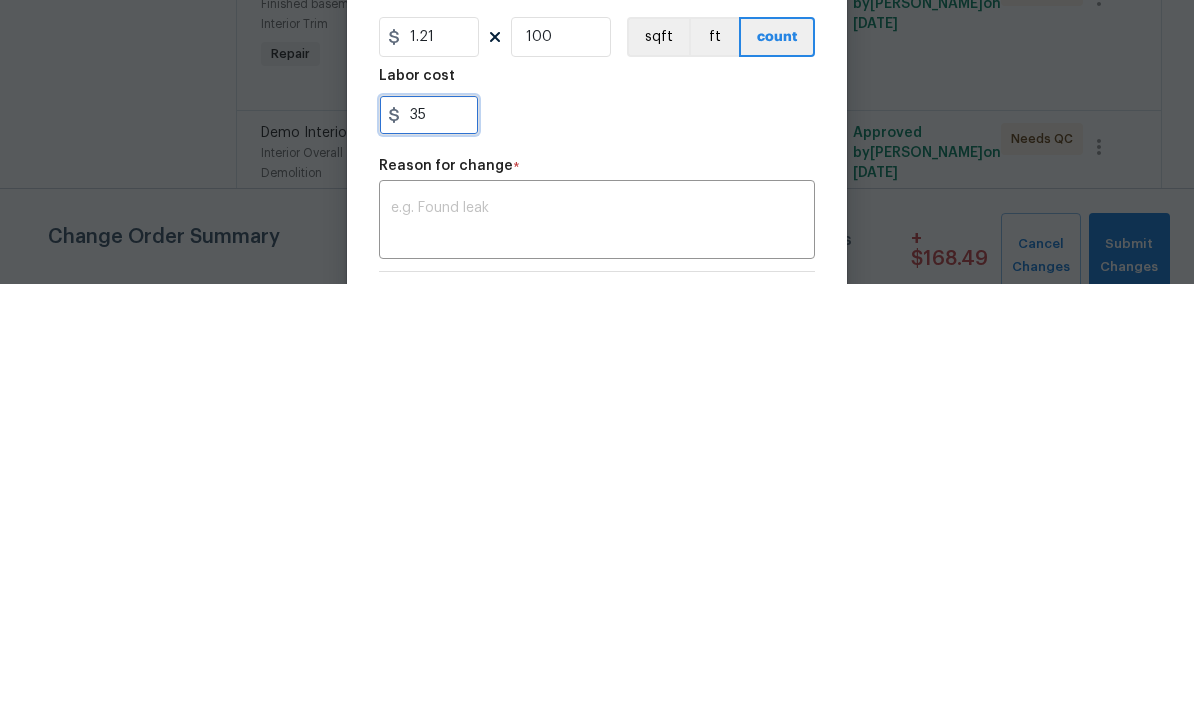 type on "3" 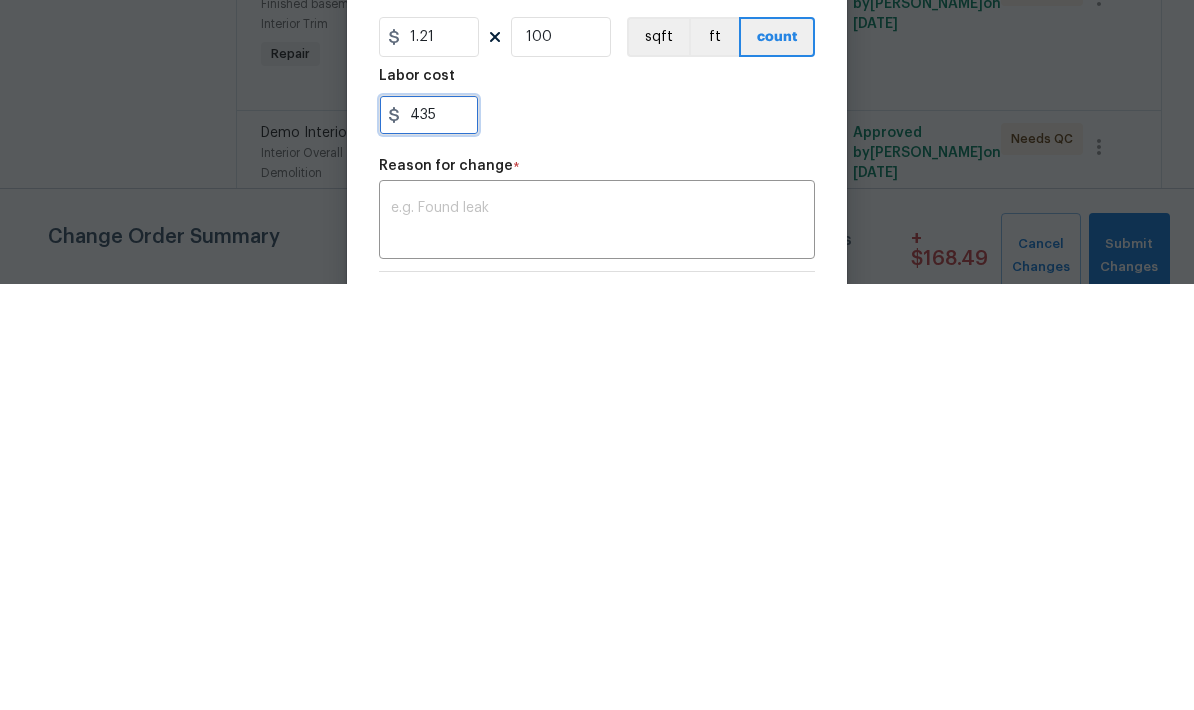 type on "435" 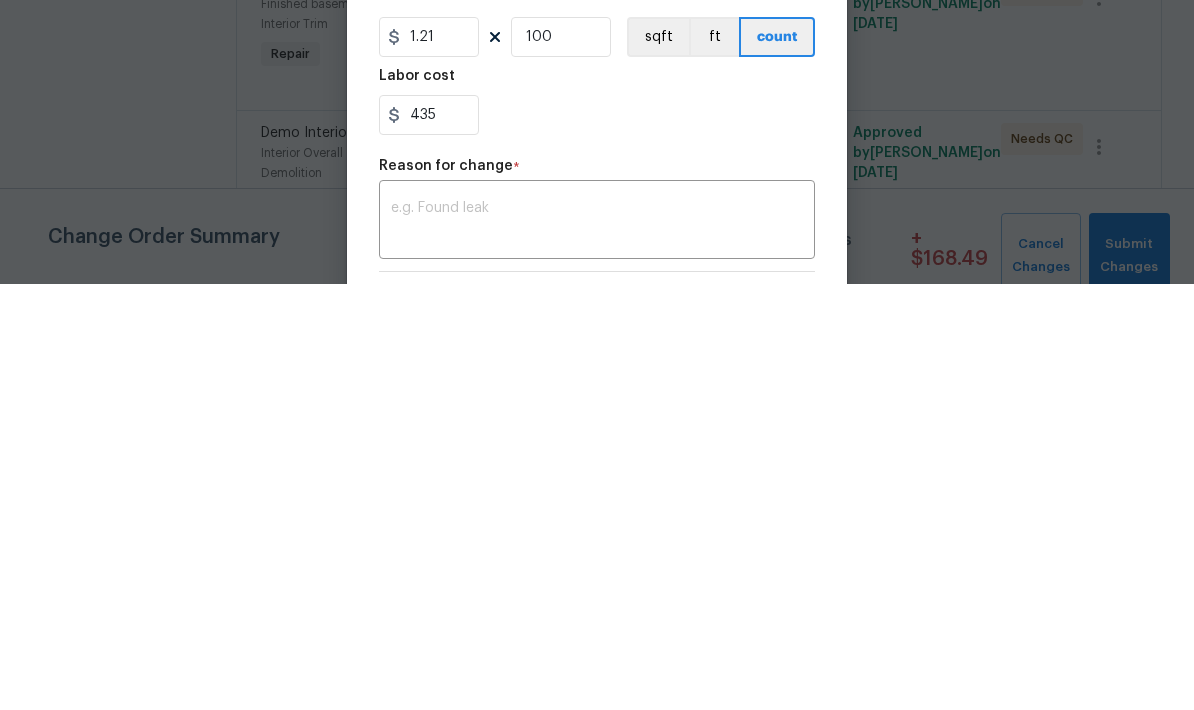 click at bounding box center (597, 648) 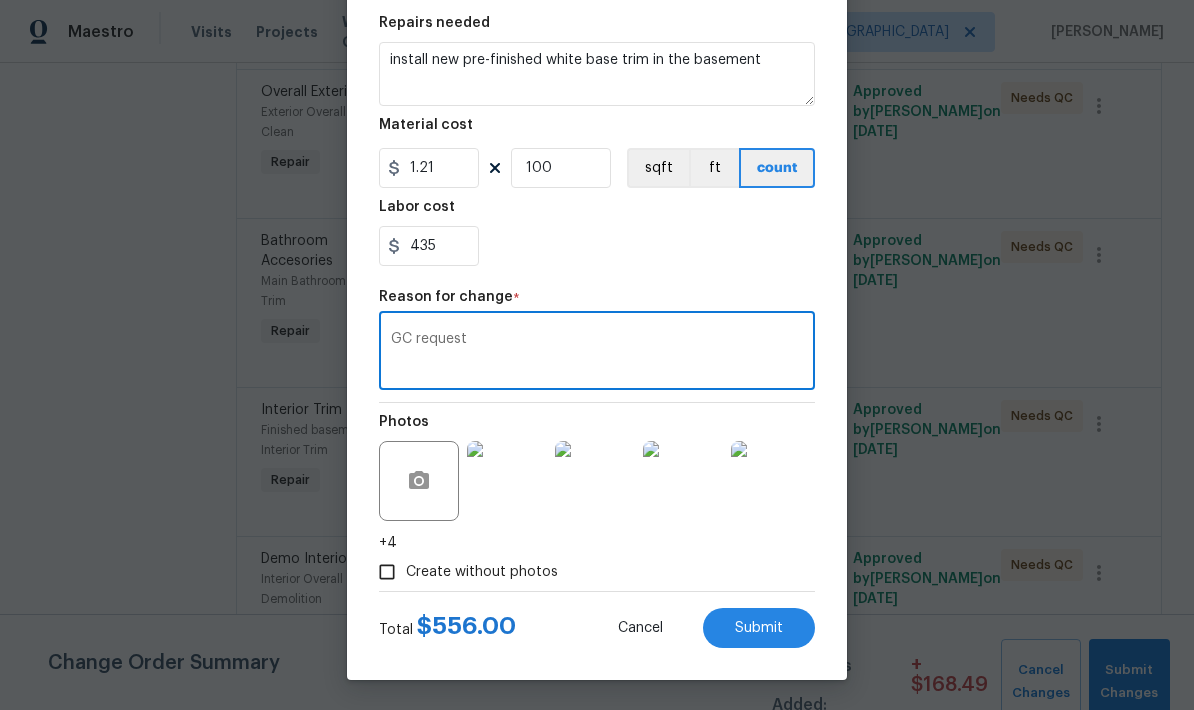 scroll, scrollTop: 299, scrollLeft: 0, axis: vertical 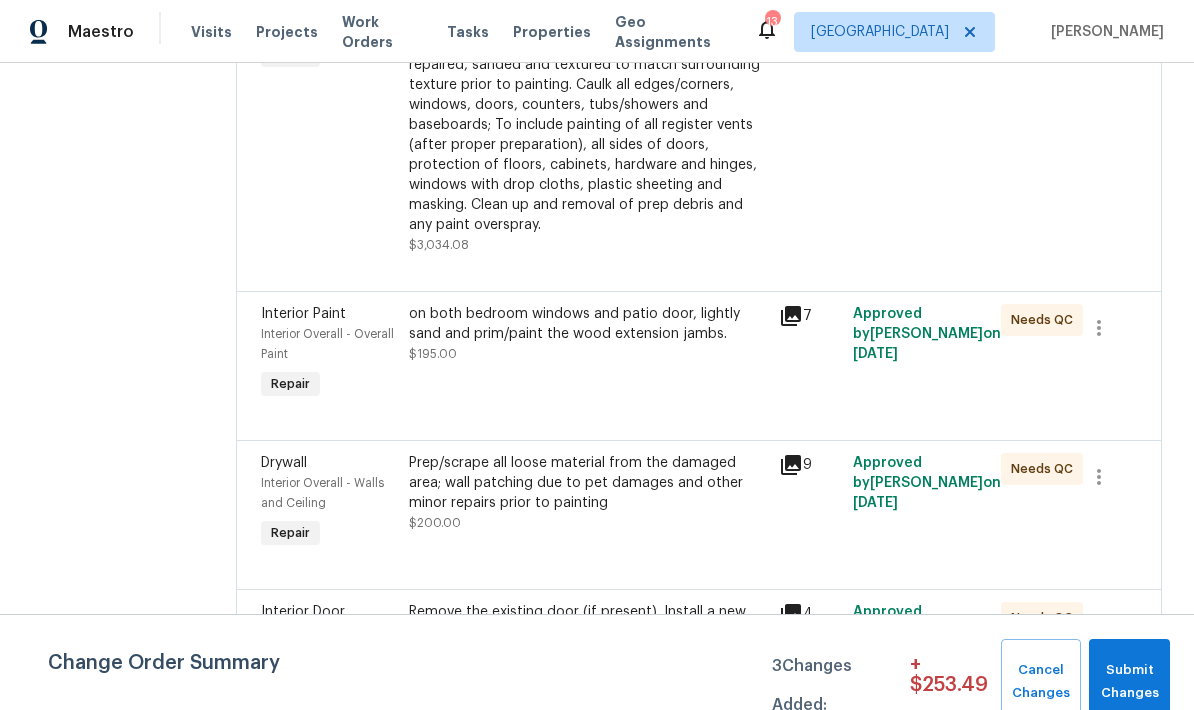 click on "Prep/scrape all loose material from the damaged area; wall patching due to pet damages and other minor repairs prior to painting" at bounding box center [588, 483] 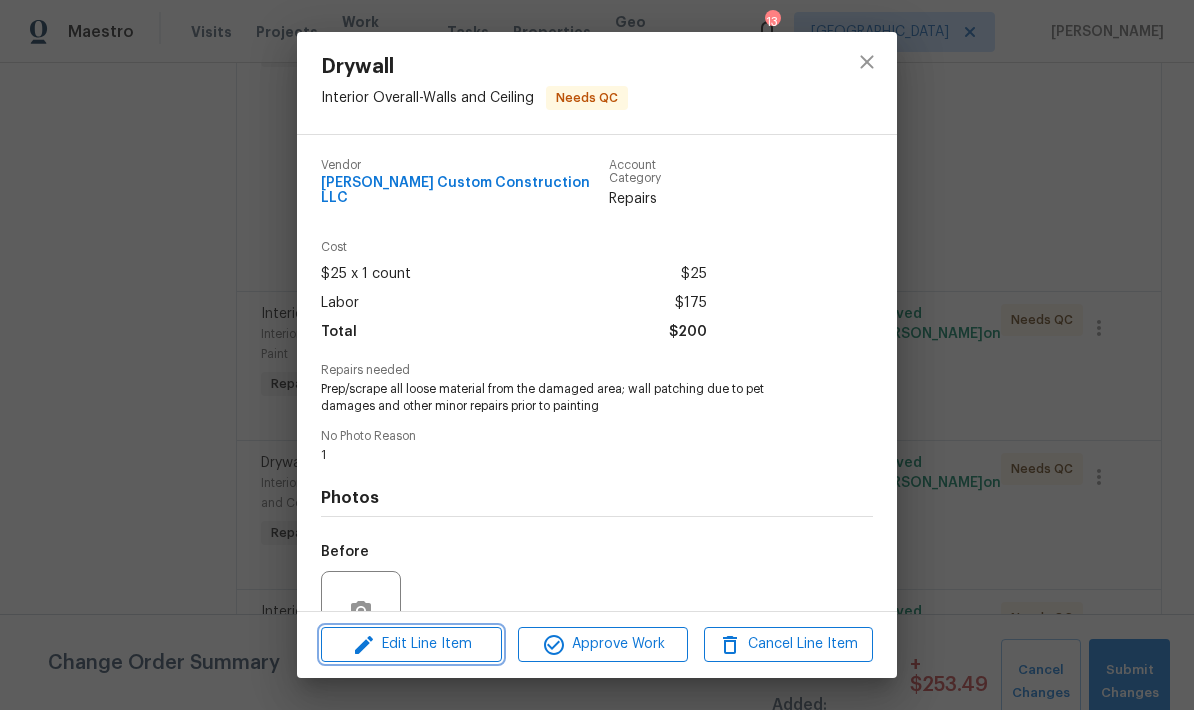 click on "Edit Line Item" at bounding box center [411, 644] 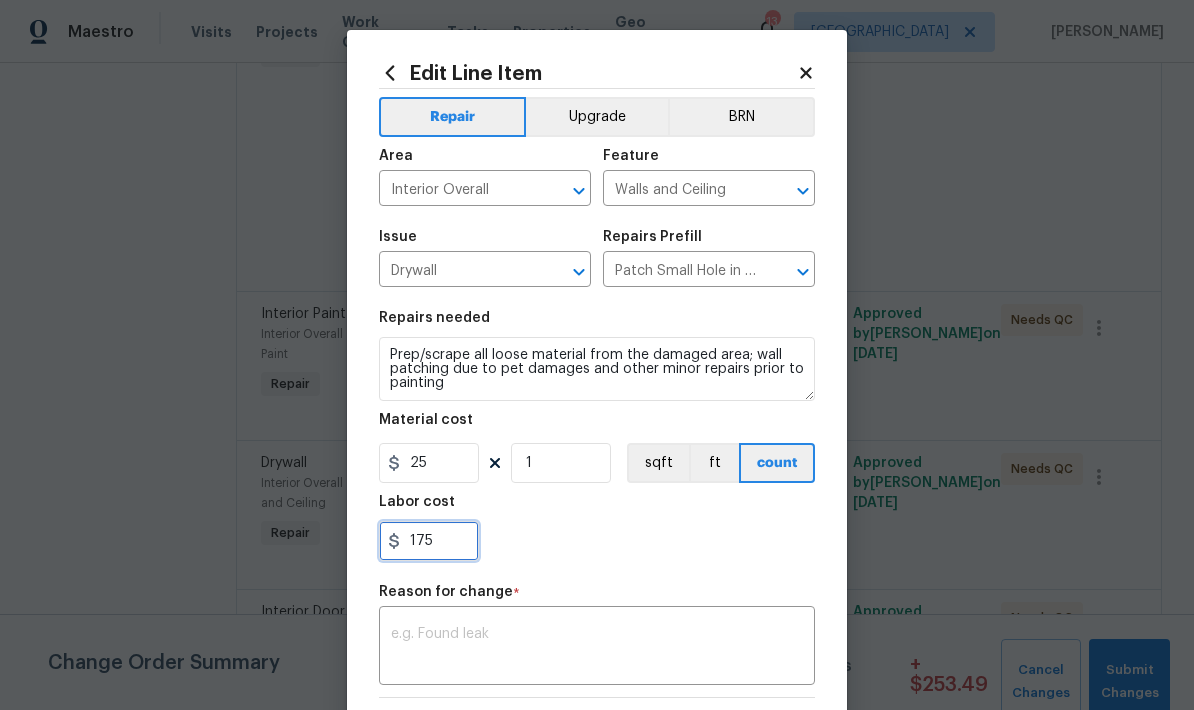 click on "175" at bounding box center (429, 541) 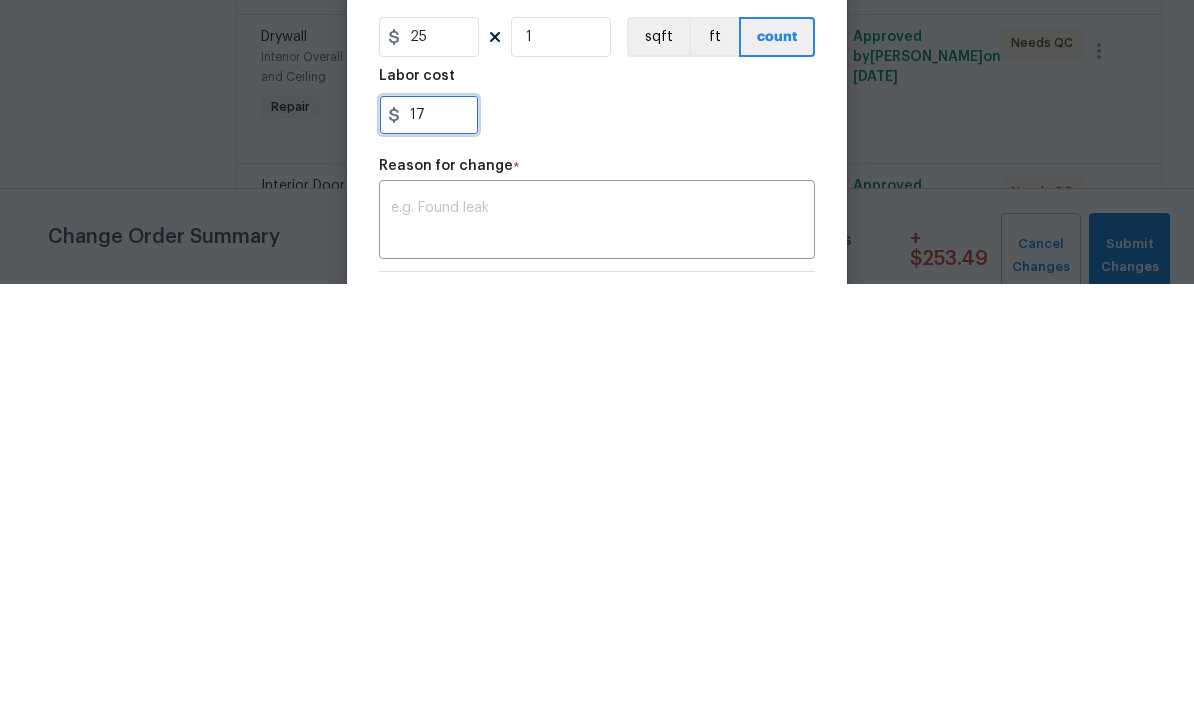 type on "1" 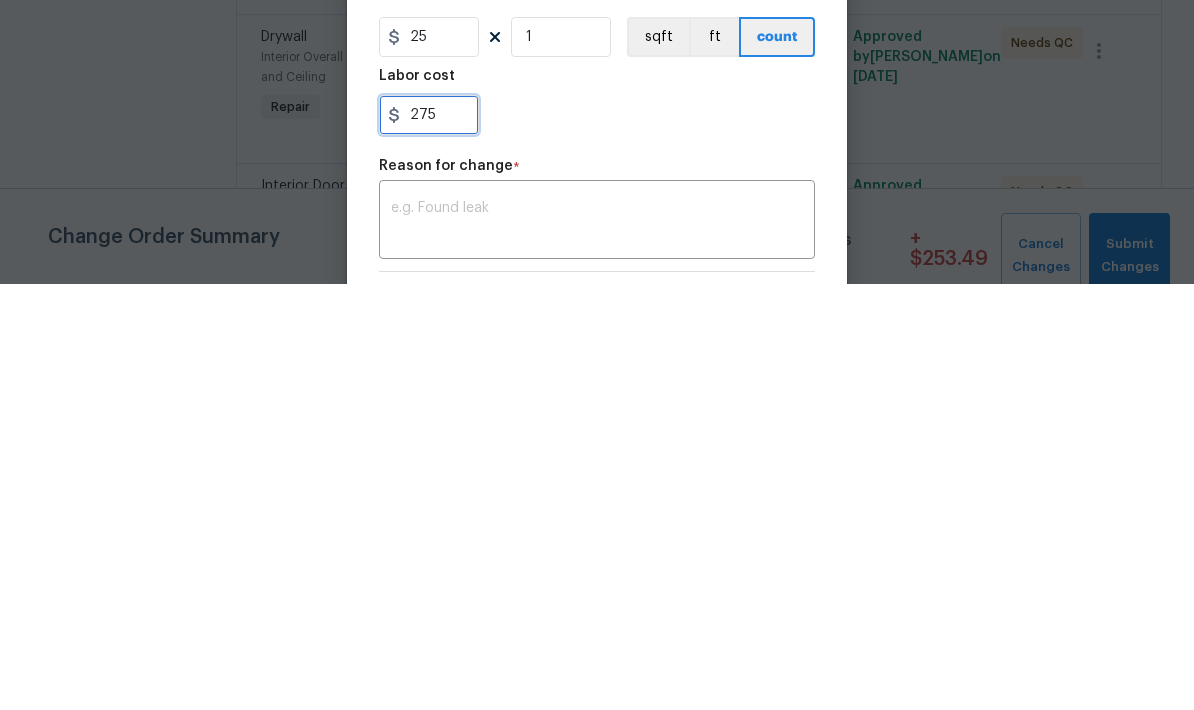 type on "275" 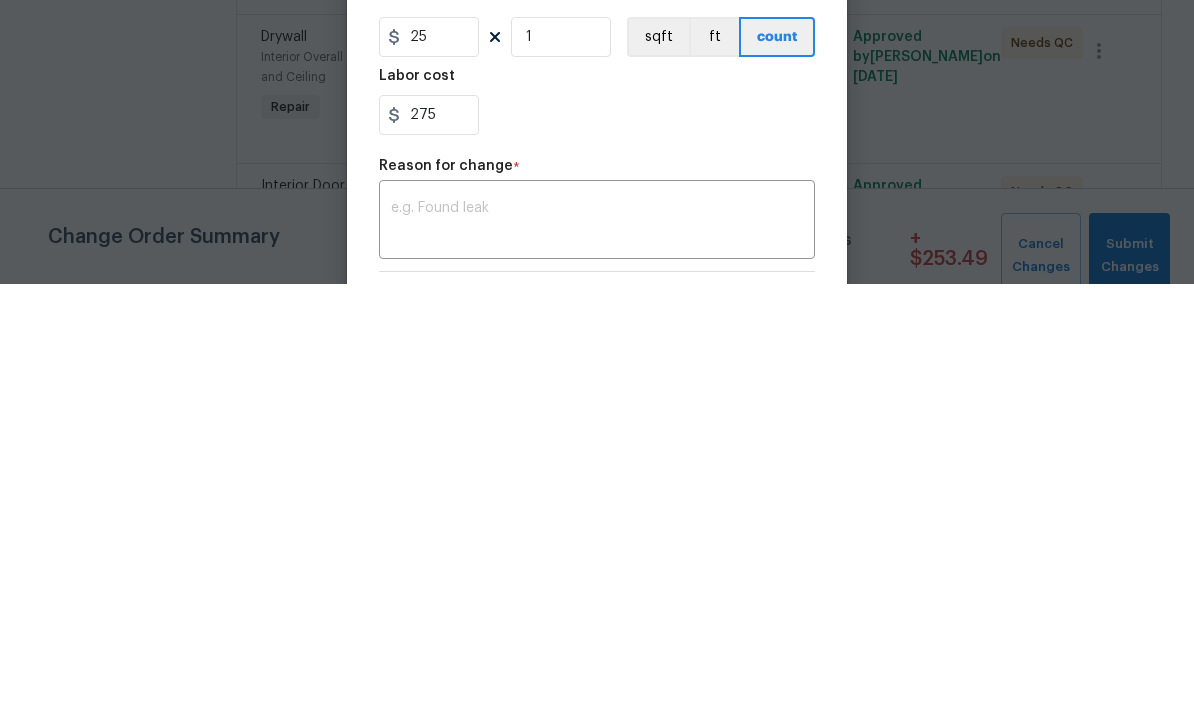 click on "x ​" at bounding box center (597, 648) 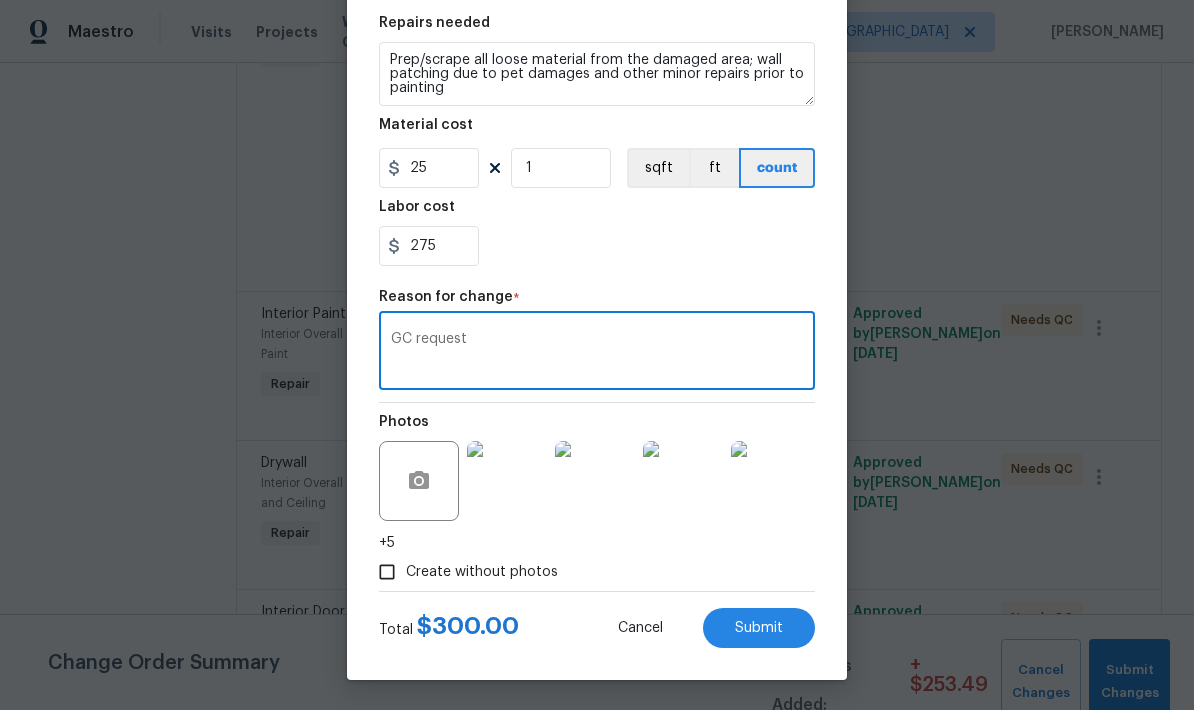 scroll, scrollTop: 299, scrollLeft: 0, axis: vertical 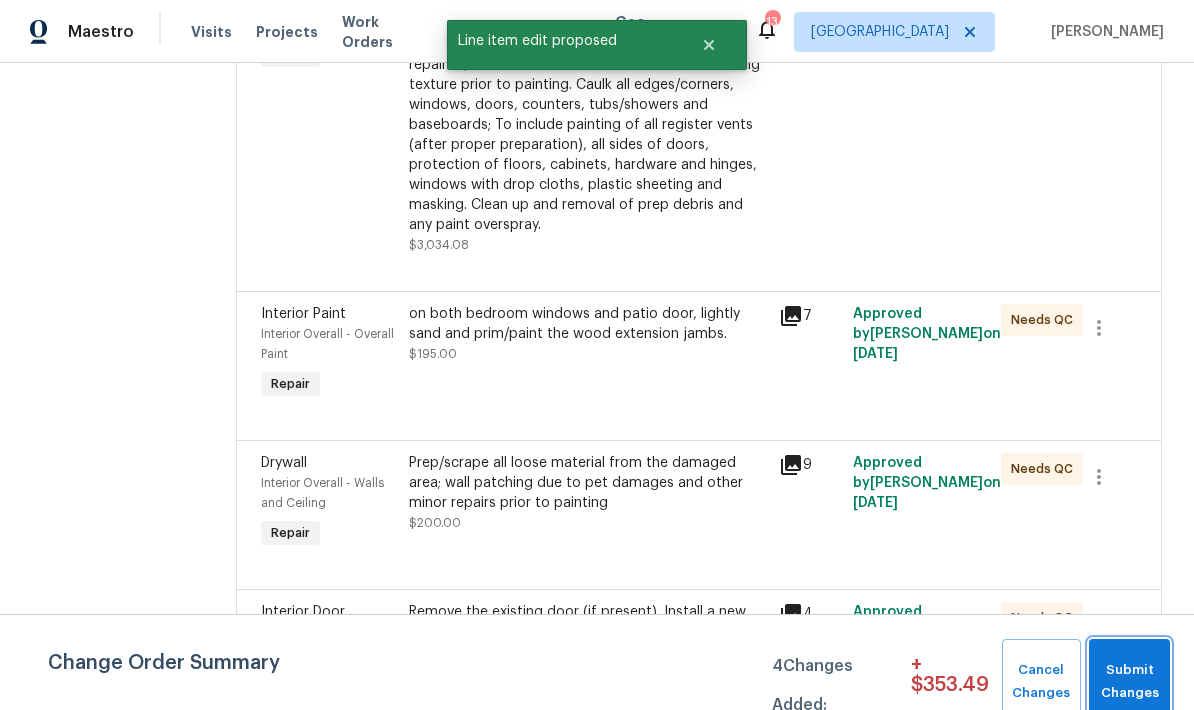 click on "Submit Changes" at bounding box center [1129, 682] 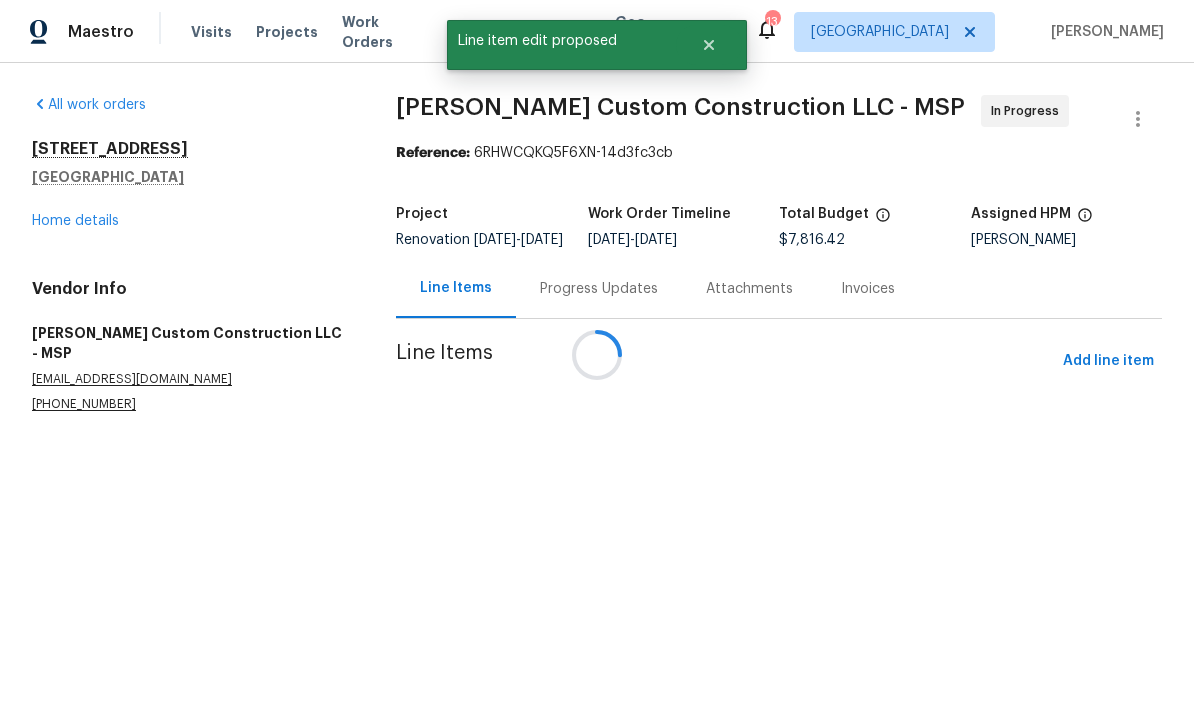 scroll, scrollTop: 0, scrollLeft: 0, axis: both 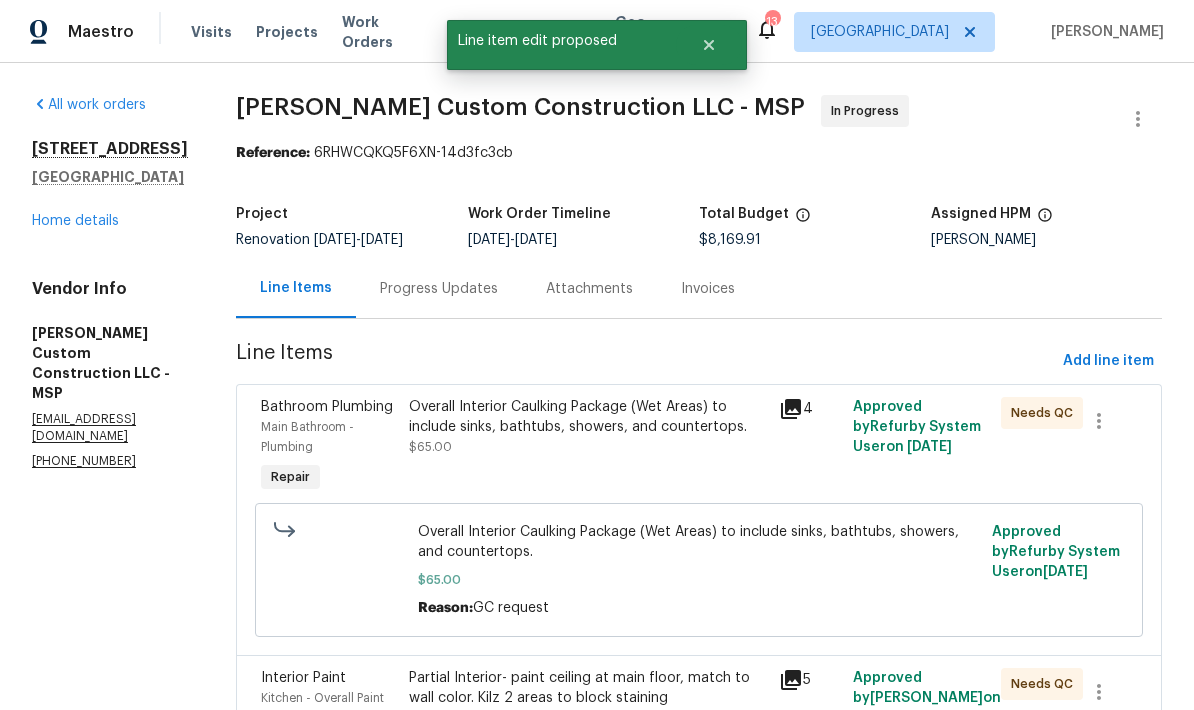 click on "Home details" at bounding box center (75, 221) 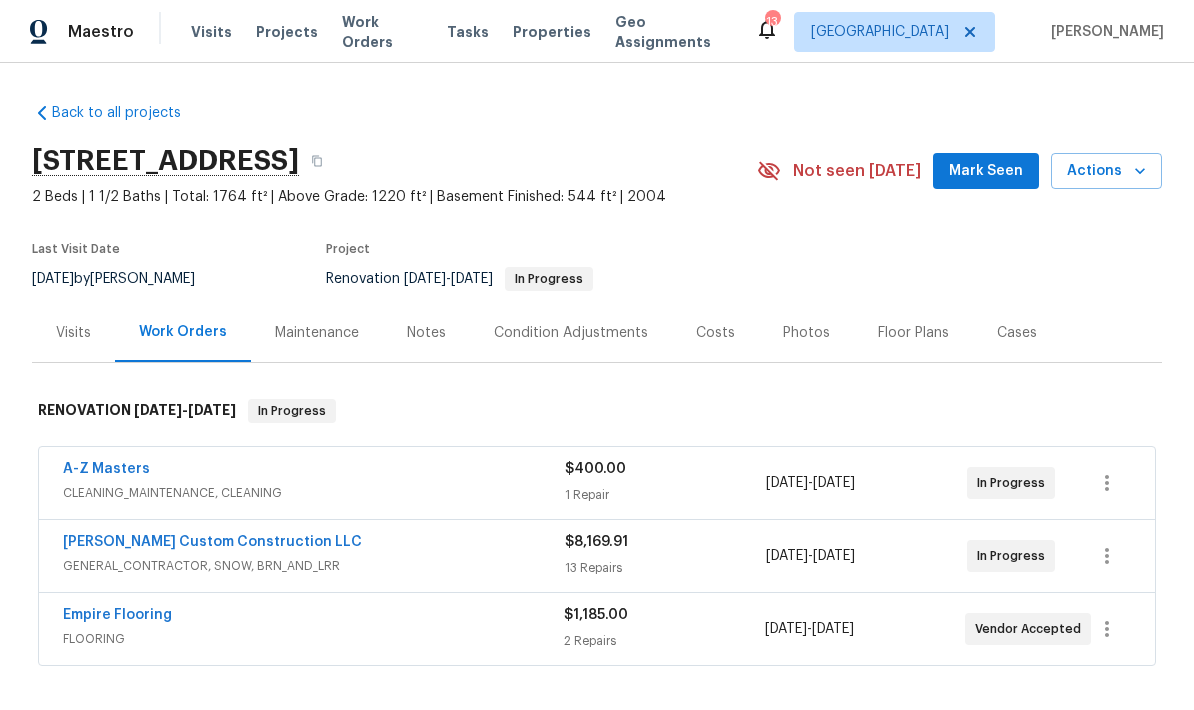 click on "Costs" at bounding box center [715, 333] 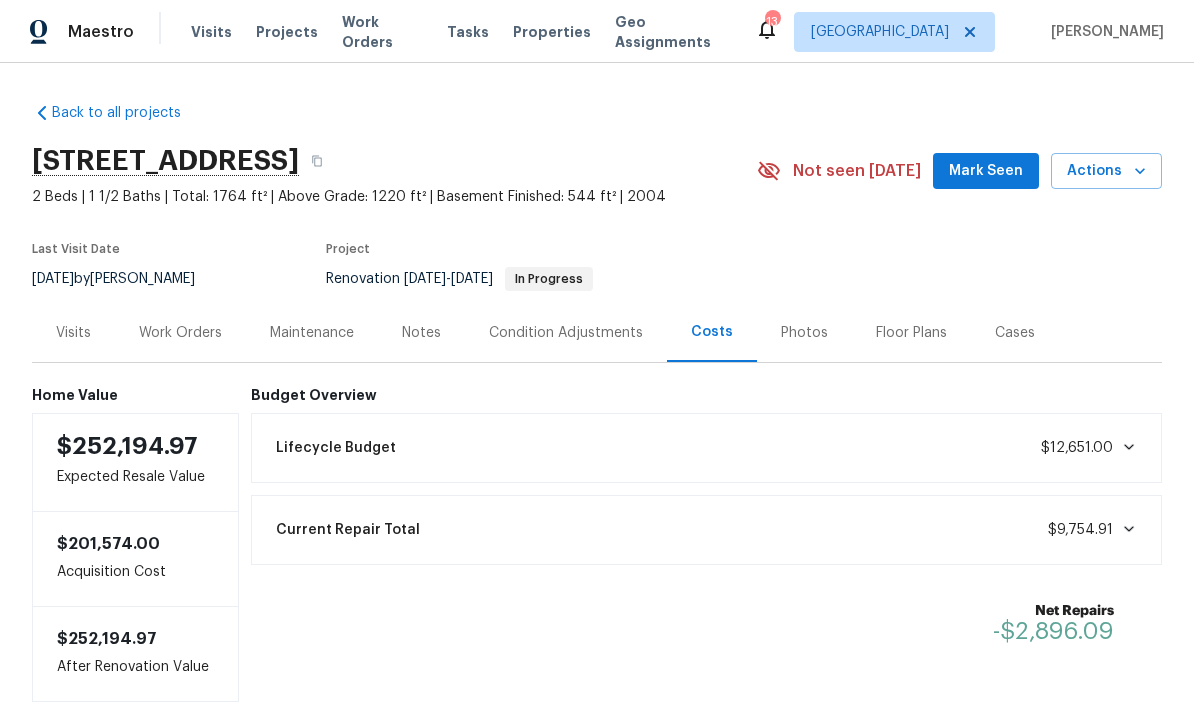 click on "Work Orders" at bounding box center (180, 333) 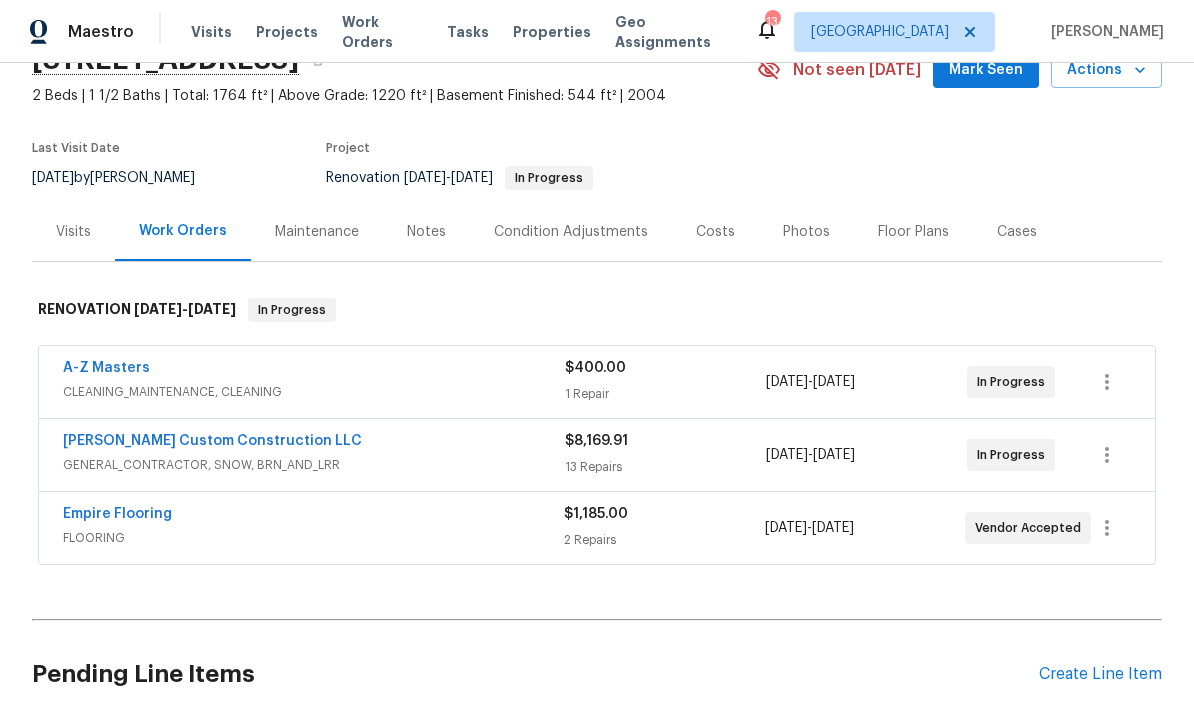 scroll, scrollTop: 104, scrollLeft: 0, axis: vertical 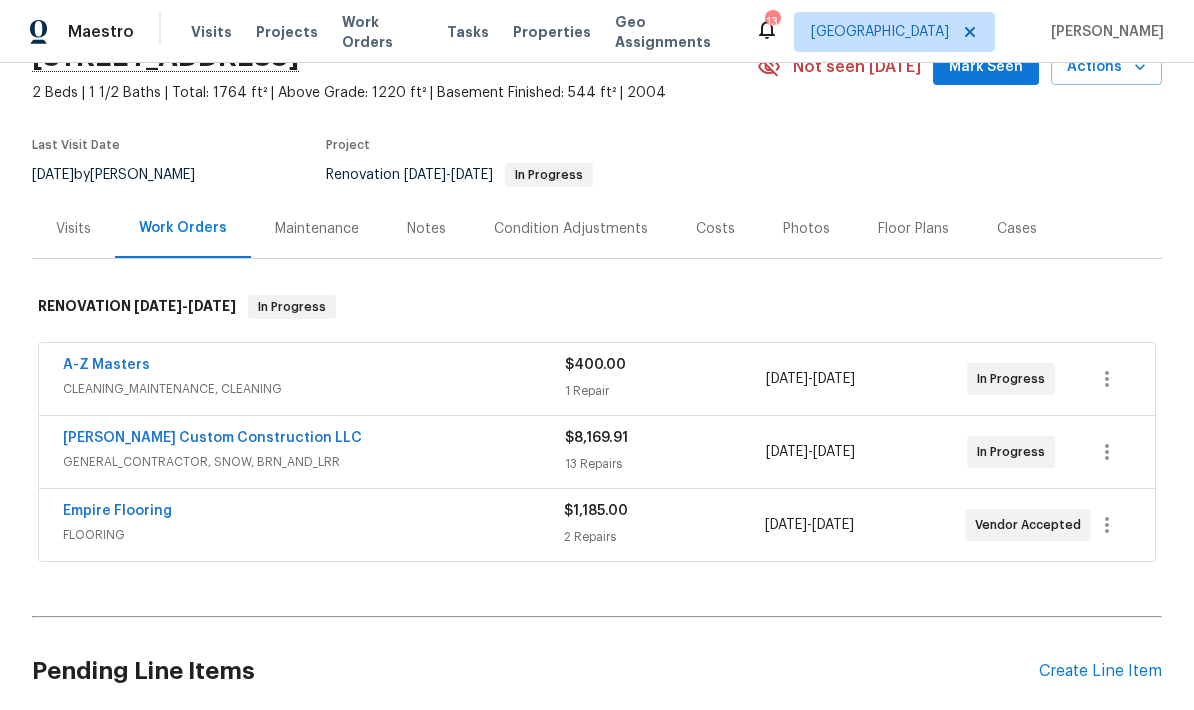 click on "Empire Flooring" at bounding box center [117, 511] 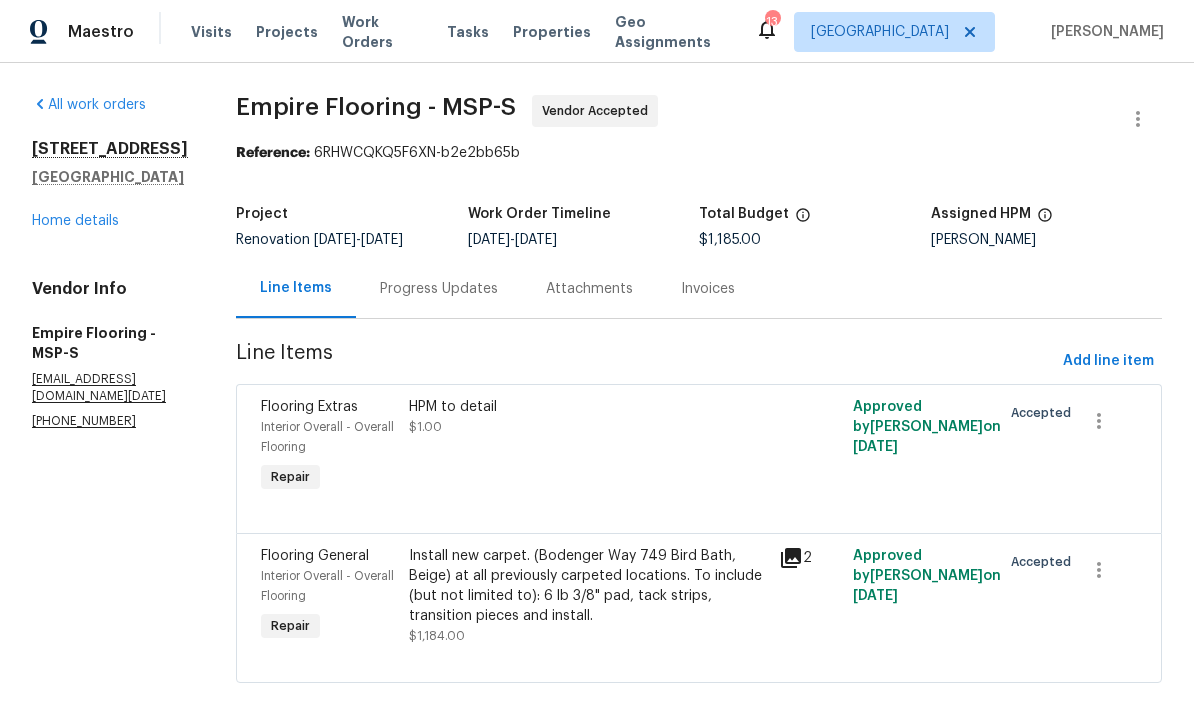 click on "Progress Updates" at bounding box center [439, 289] 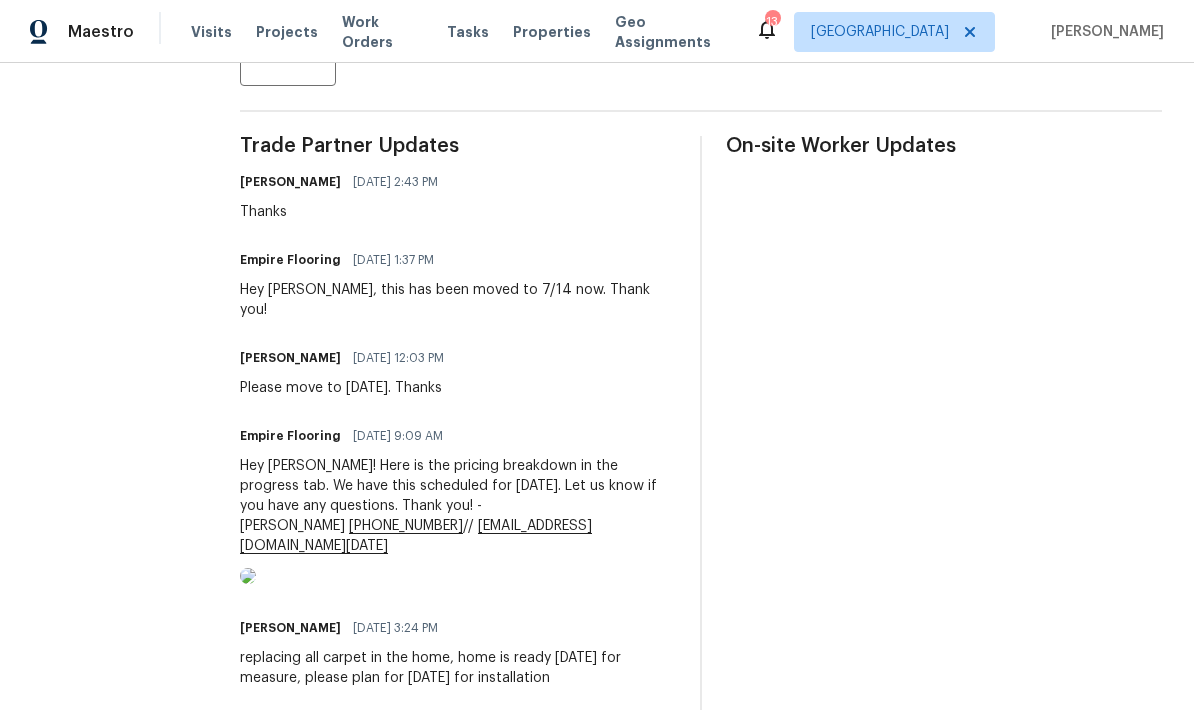 scroll, scrollTop: 542, scrollLeft: 0, axis: vertical 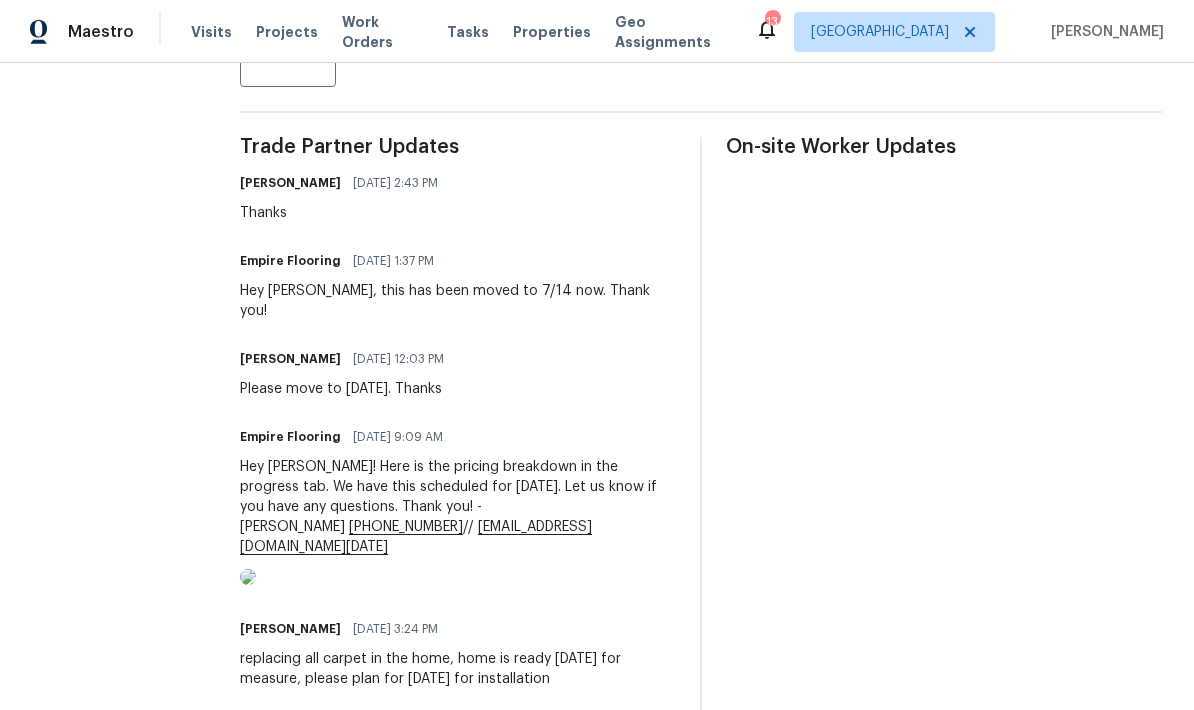 click at bounding box center [248, 577] 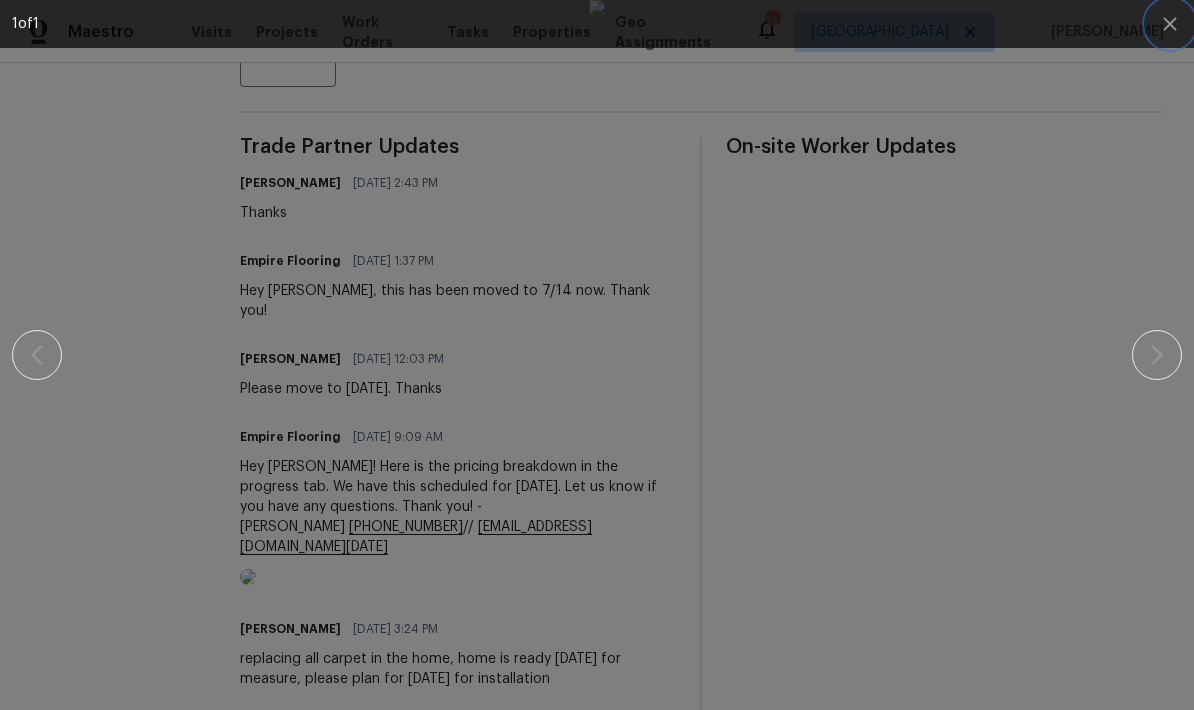 click 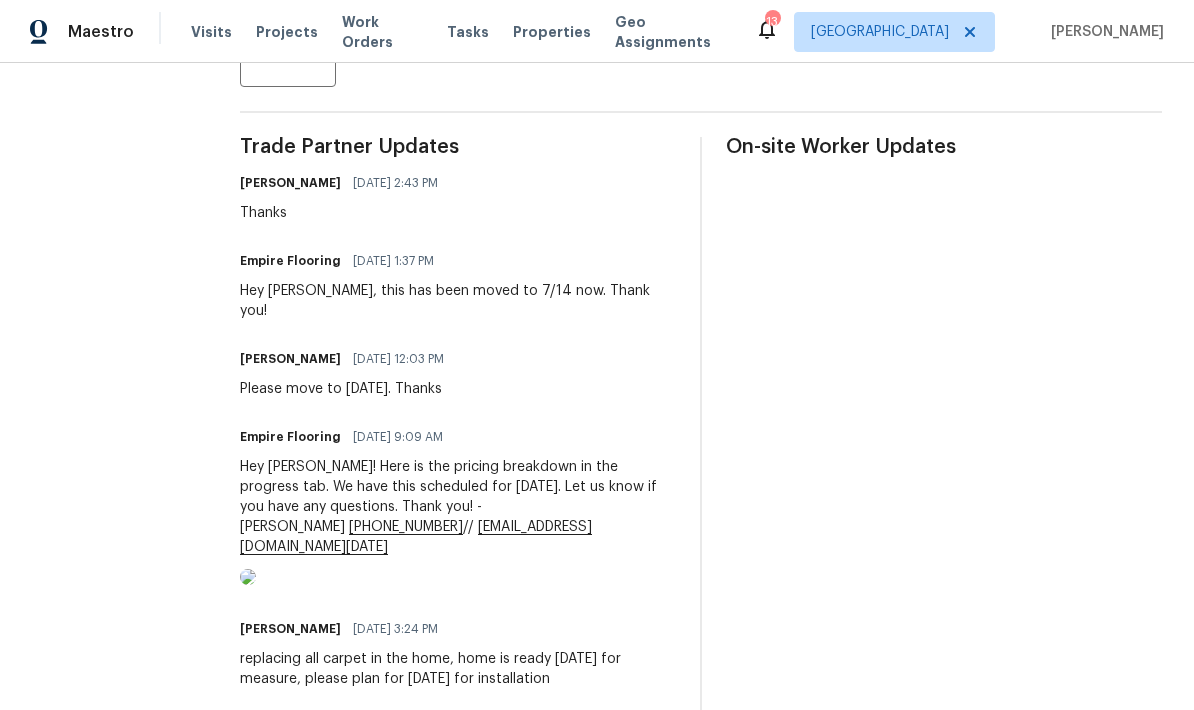 click on "All work orders [STREET_ADDRESS] Home details Vendor Info Empire Flooring - MSP-S [EMAIL_ADDRESS][DOMAIN_NAME][DATE] [PHONE_NUMBER] Empire Flooring - MSP-S Vendor Accepted Reference:   6RHWCQKQ5F6XN-b2e2bb65b Project Renovation   [DATE]  -  [DATE] Work Order Timeline [DATE]  -  [DATE] Total Budget $1,185.00 Assigned HPM [PERSON_NAME] Line Items Progress Updates Attachments Invoices Send Message to Trade partner only Trade partner only ​ x ​ Request response Send Trade Partner Updates [PERSON_NAME] [DATE] 2:43 PM Thanks Empire Flooring [DATE] 1:37 PM Hey [PERSON_NAME], this has been moved to 7/14 now. Thank you! [PERSON_NAME] [DATE] 12:03 PM Please move to [DATE]. Thanks Empire Flooring [DATE] 9:09 AM Hey [PERSON_NAME]! Here is the pricing breakdown in the progress tab. We have this scheduled for [DATE]. Let us know if you have any questions. Thank you! -[PERSON_NAME]   [PHONE_NUMBER]  //   [EMAIL_ADDRESS][DOMAIN_NAME][DATE] [PERSON_NAME] [DATE] 3:24 PM" at bounding box center [597, 133] 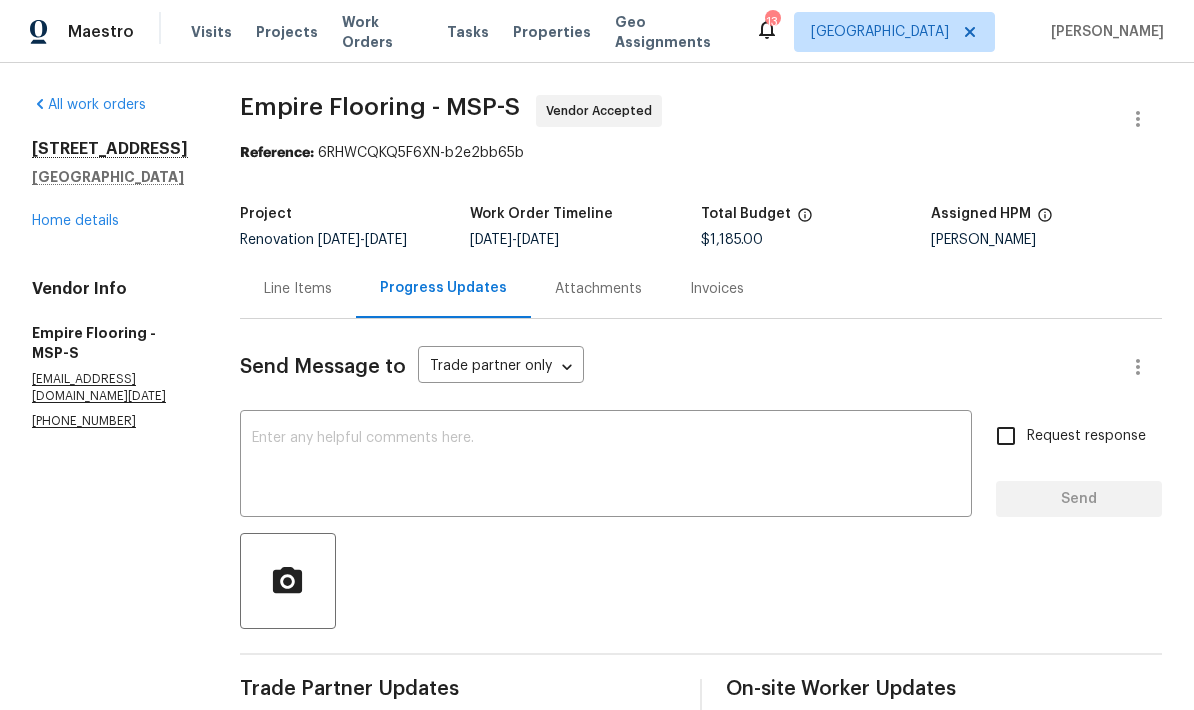 scroll, scrollTop: 0, scrollLeft: 0, axis: both 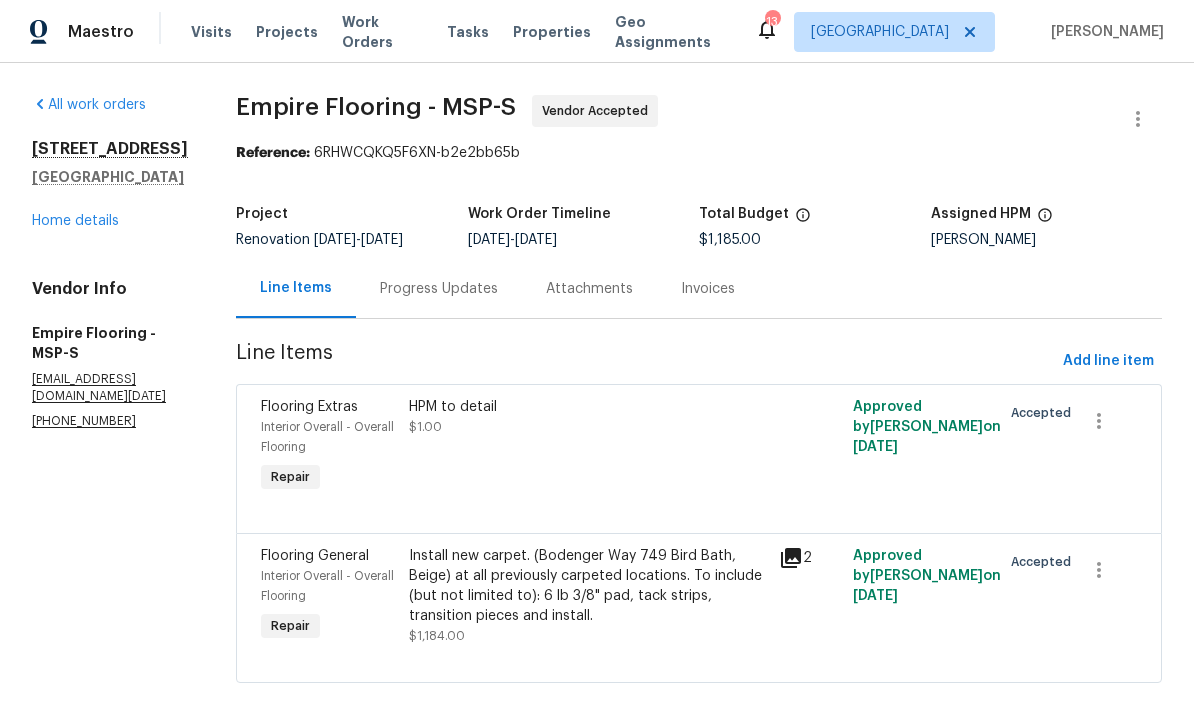 click on "HPM to detail $1.00" at bounding box center [588, 447] 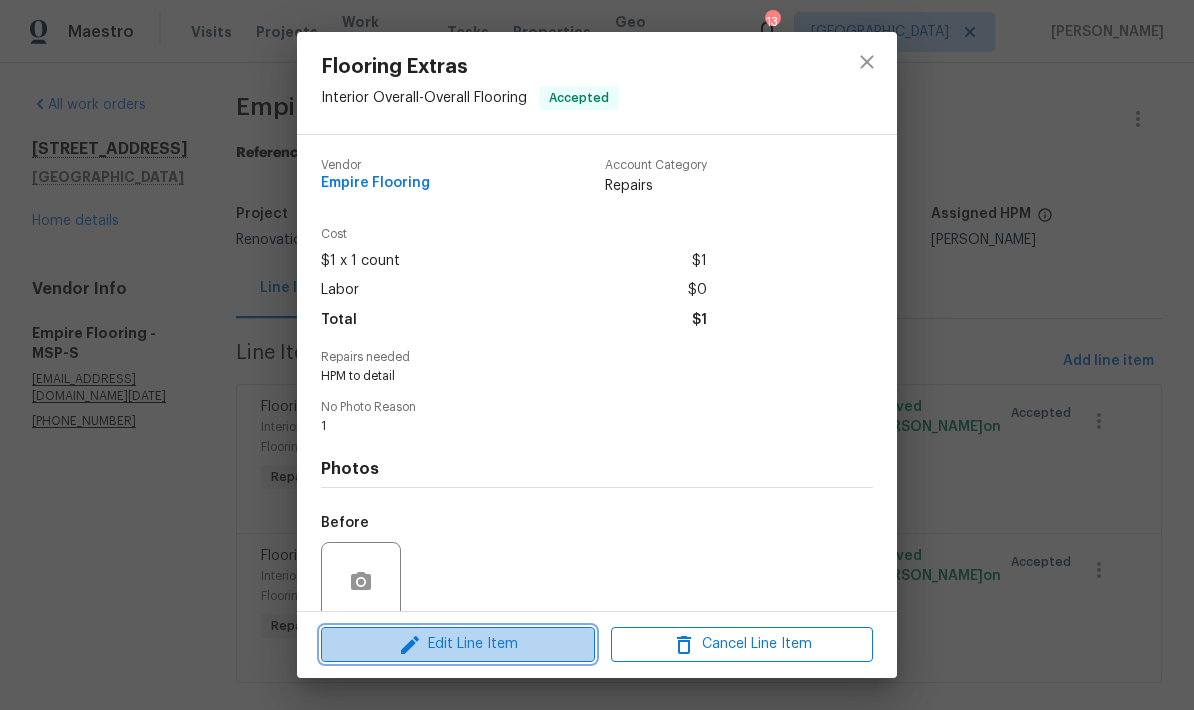 click on "Edit Line Item" at bounding box center [458, 644] 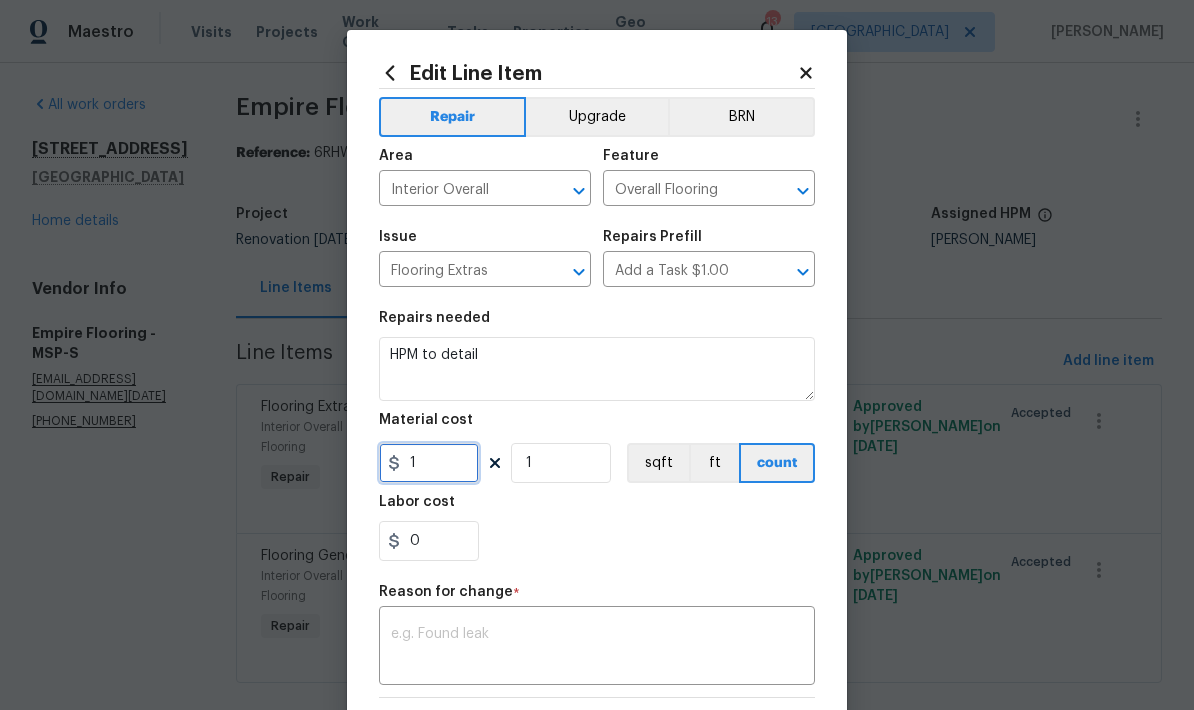 click on "1" at bounding box center (429, 463) 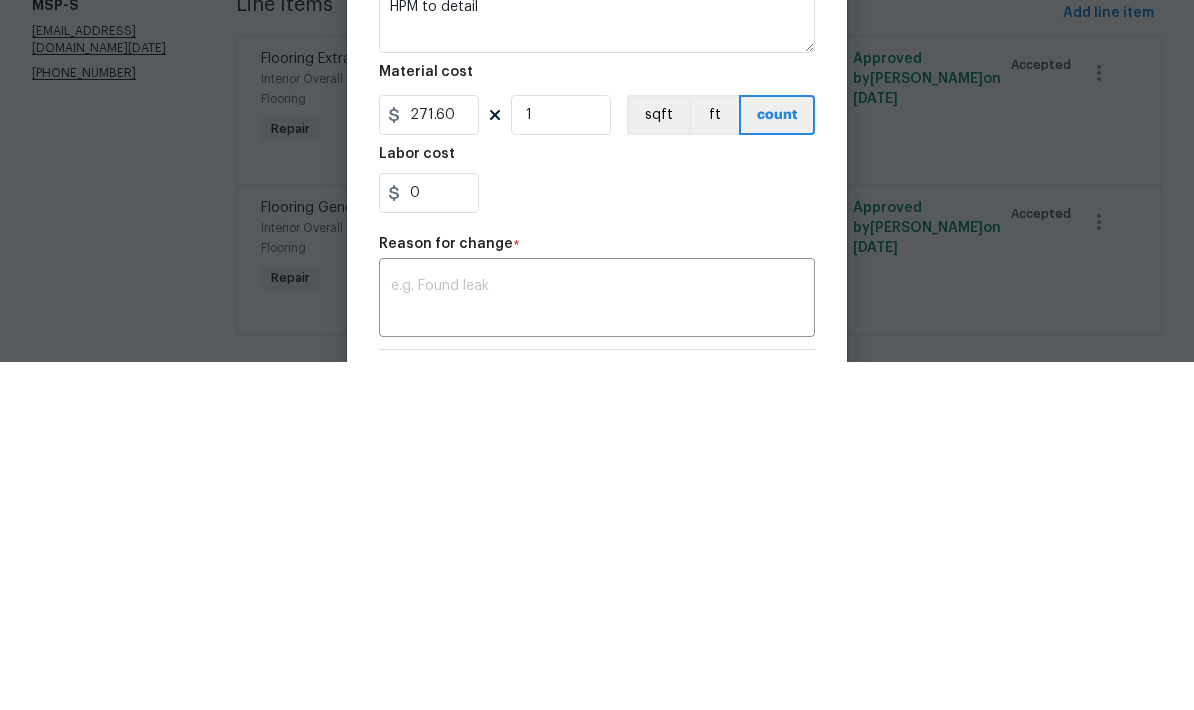 click on "0" at bounding box center (597, 541) 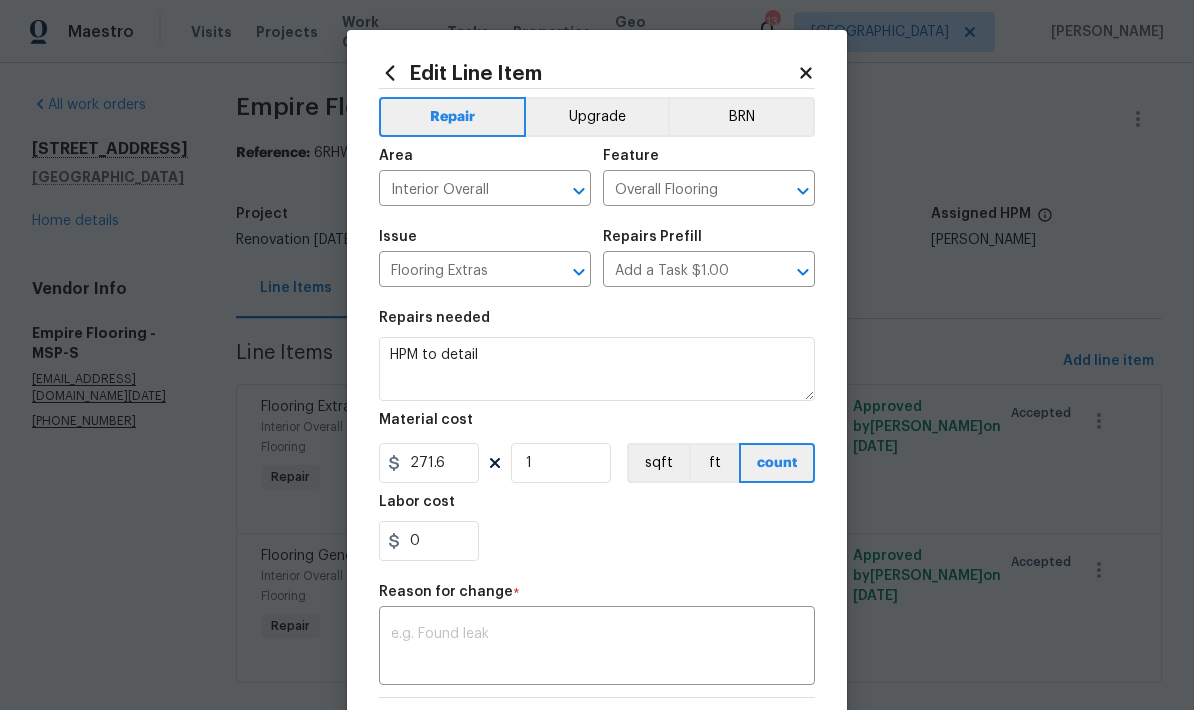 click at bounding box center (597, 648) 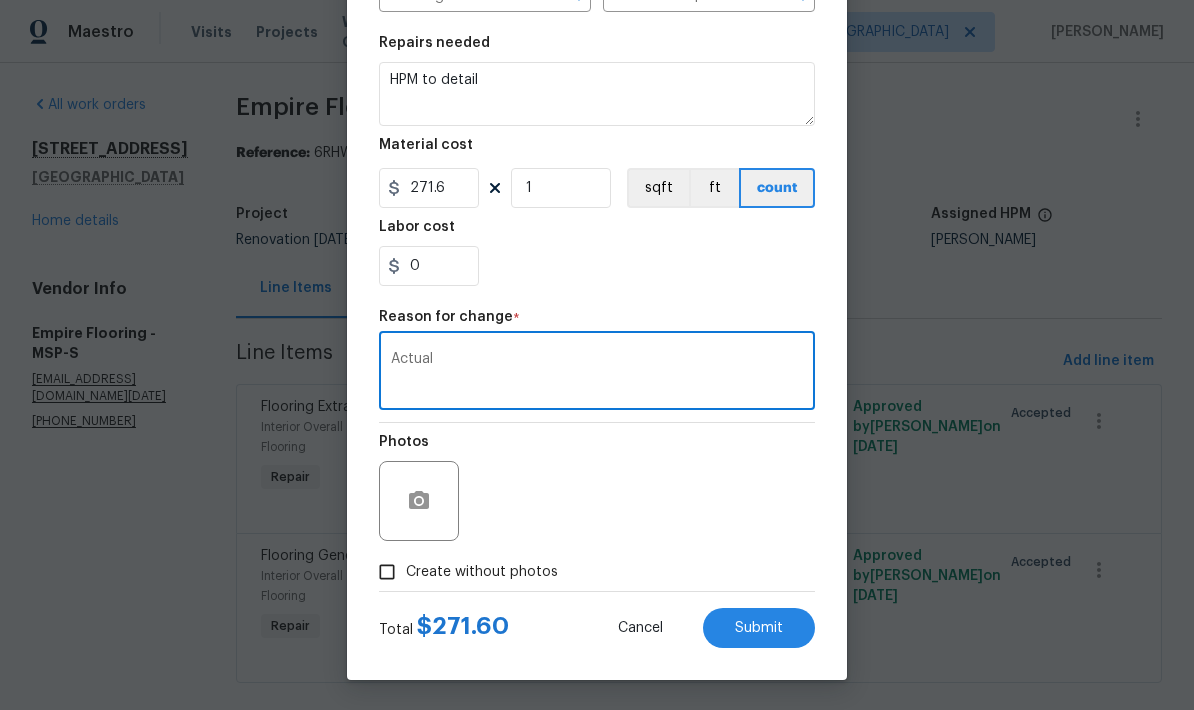 scroll, scrollTop: 279, scrollLeft: 0, axis: vertical 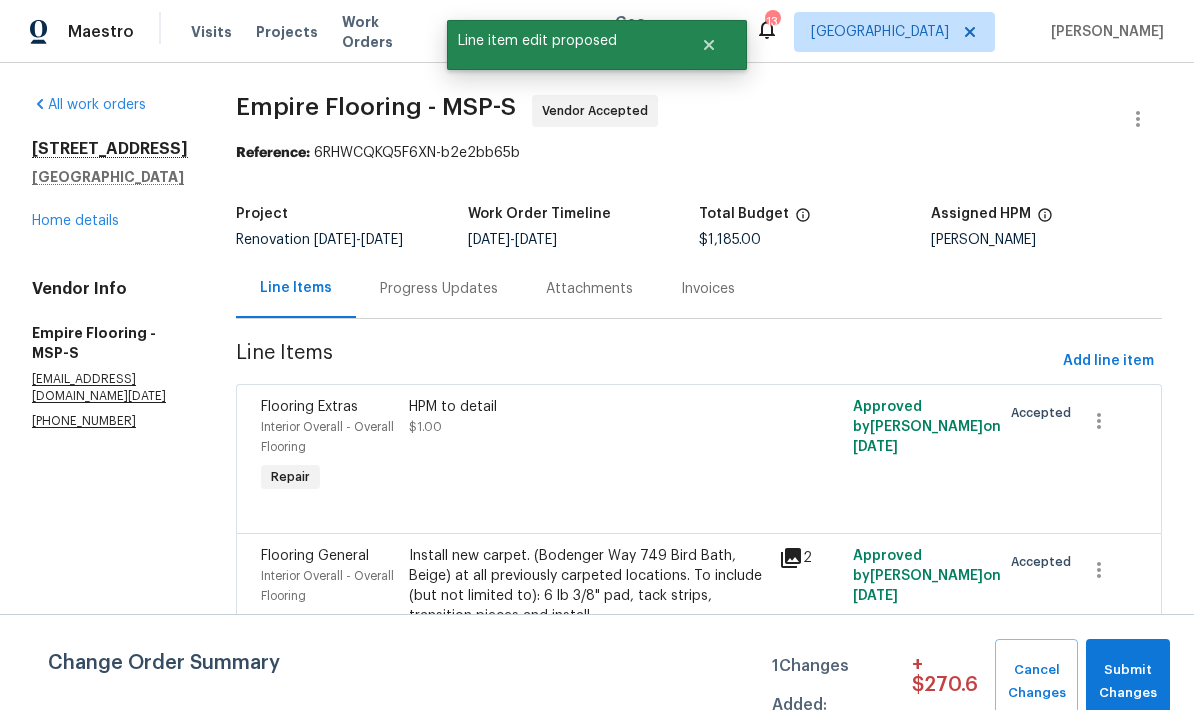 click on "Install new carpet. (Bodenger Way 749 Bird Bath, Beige) at all previously carpeted locations. To include (but not limited to): 6 lb 3/8" pad, tack strips, transition pieces and install." at bounding box center (588, 586) 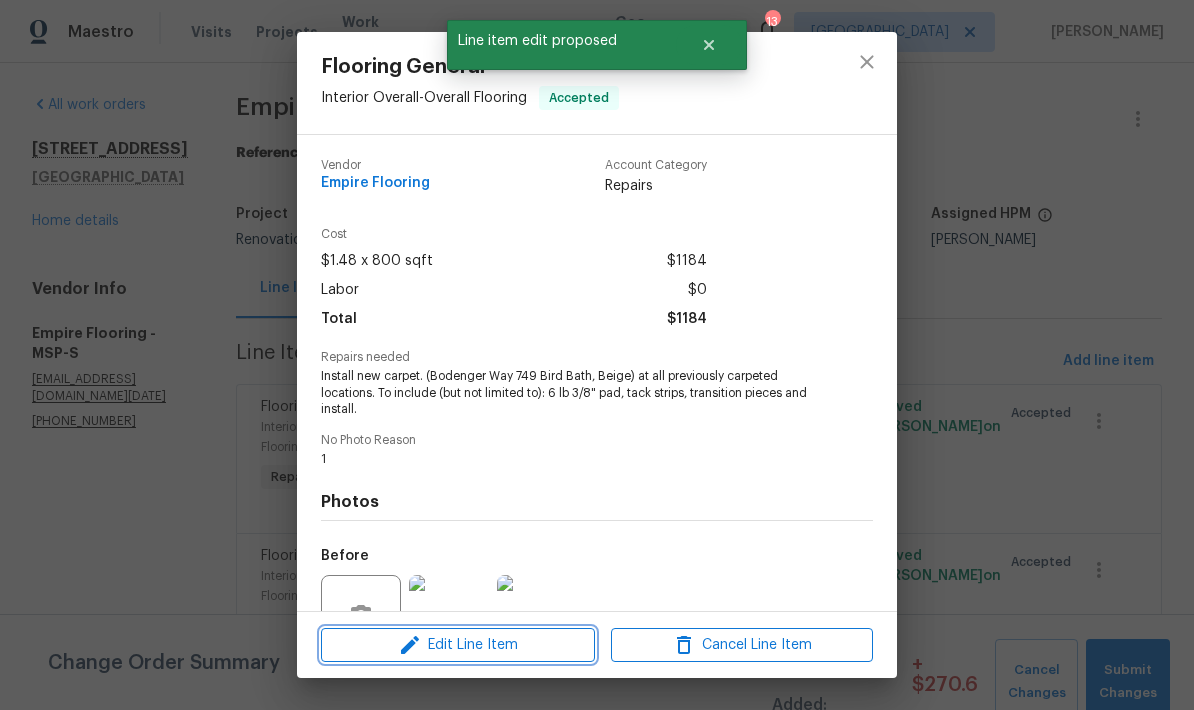 click on "Edit Line Item" at bounding box center (458, 645) 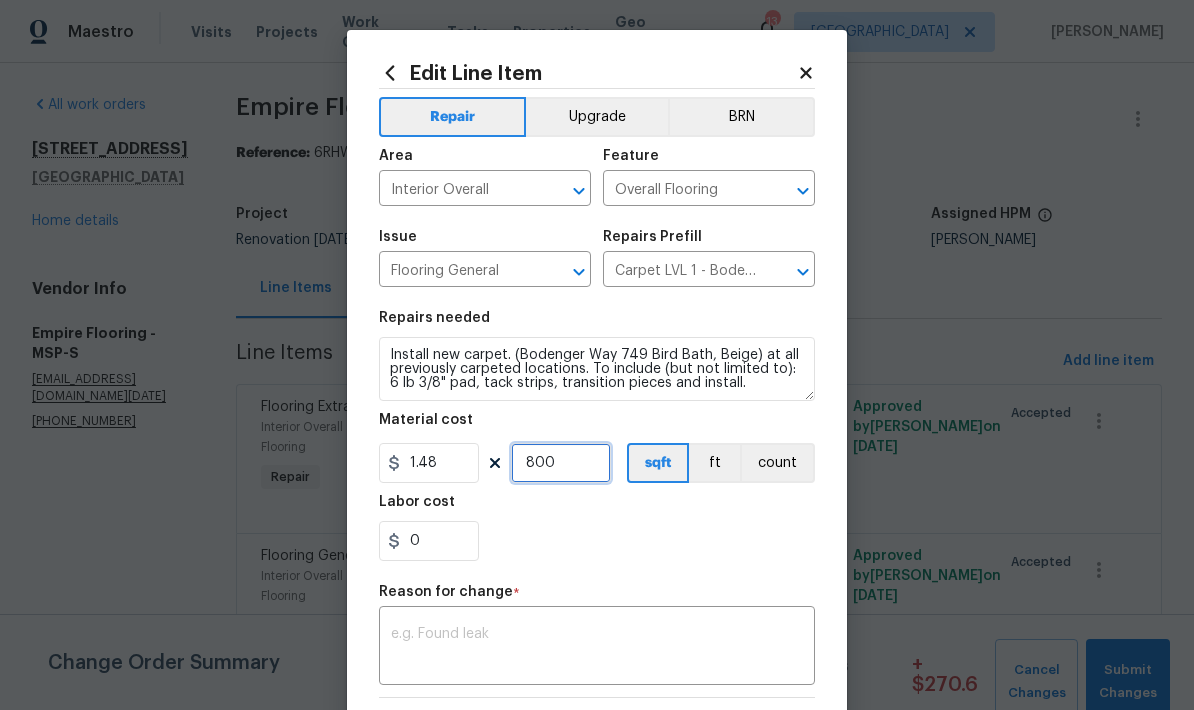 click on "800" at bounding box center (561, 463) 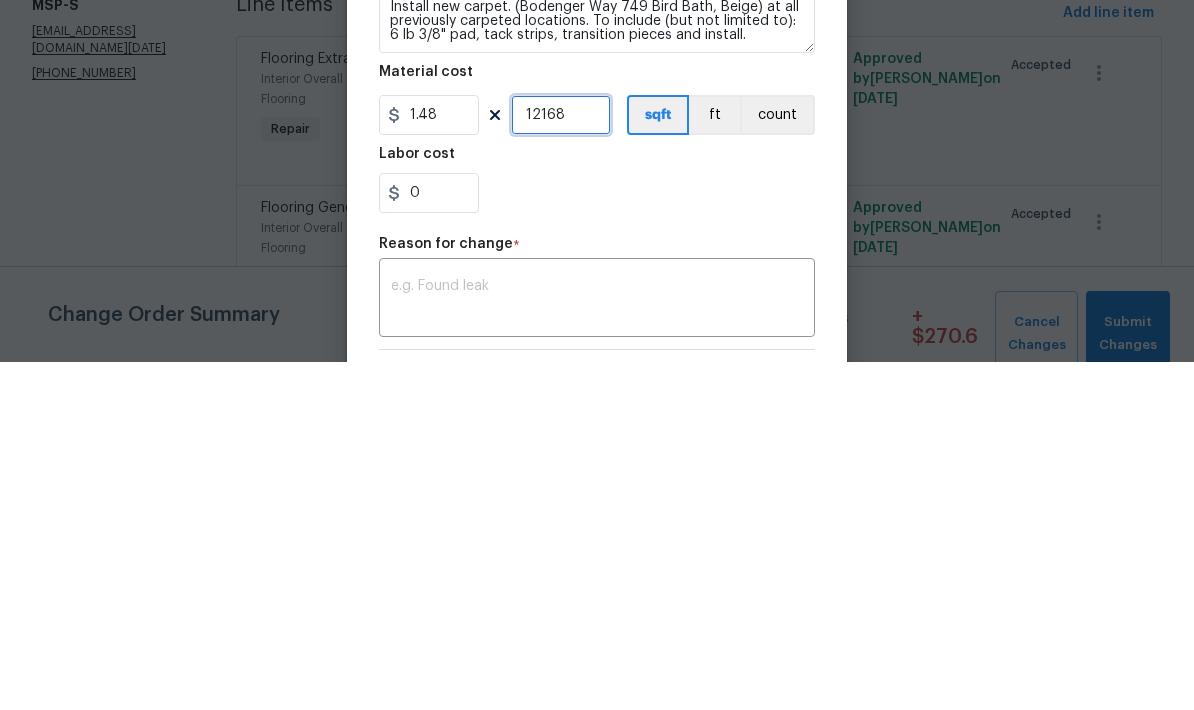 type on "1216" 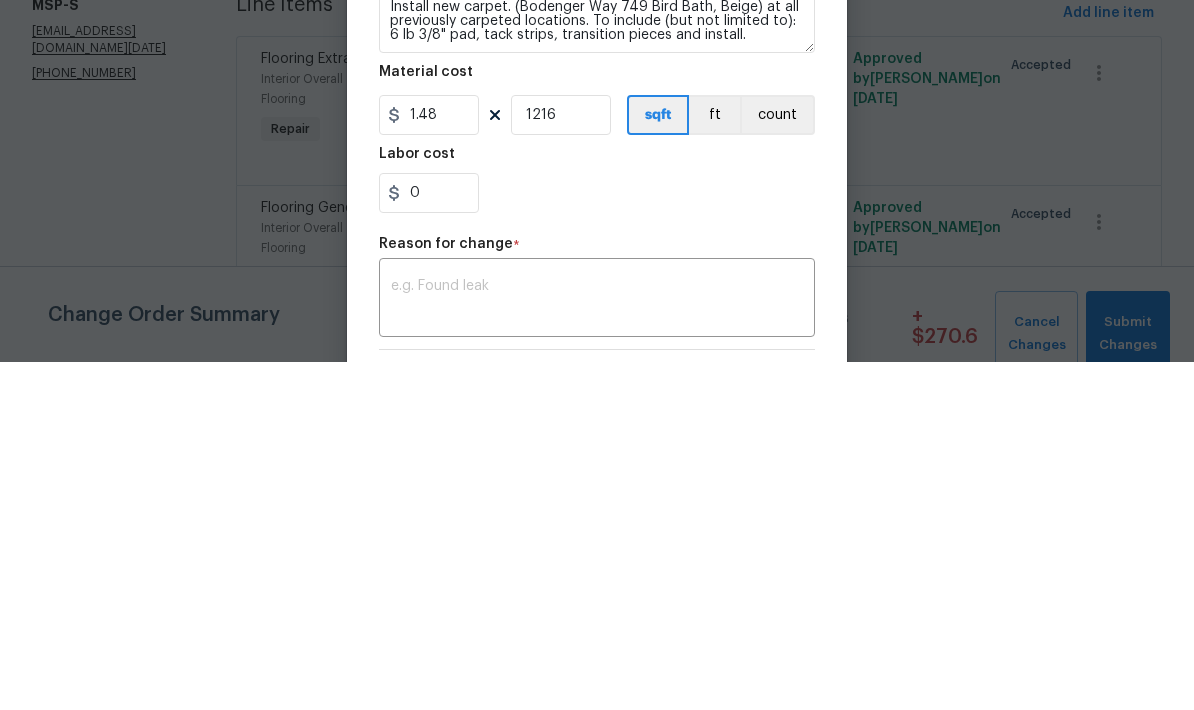 click on "Labor cost" at bounding box center (597, 508) 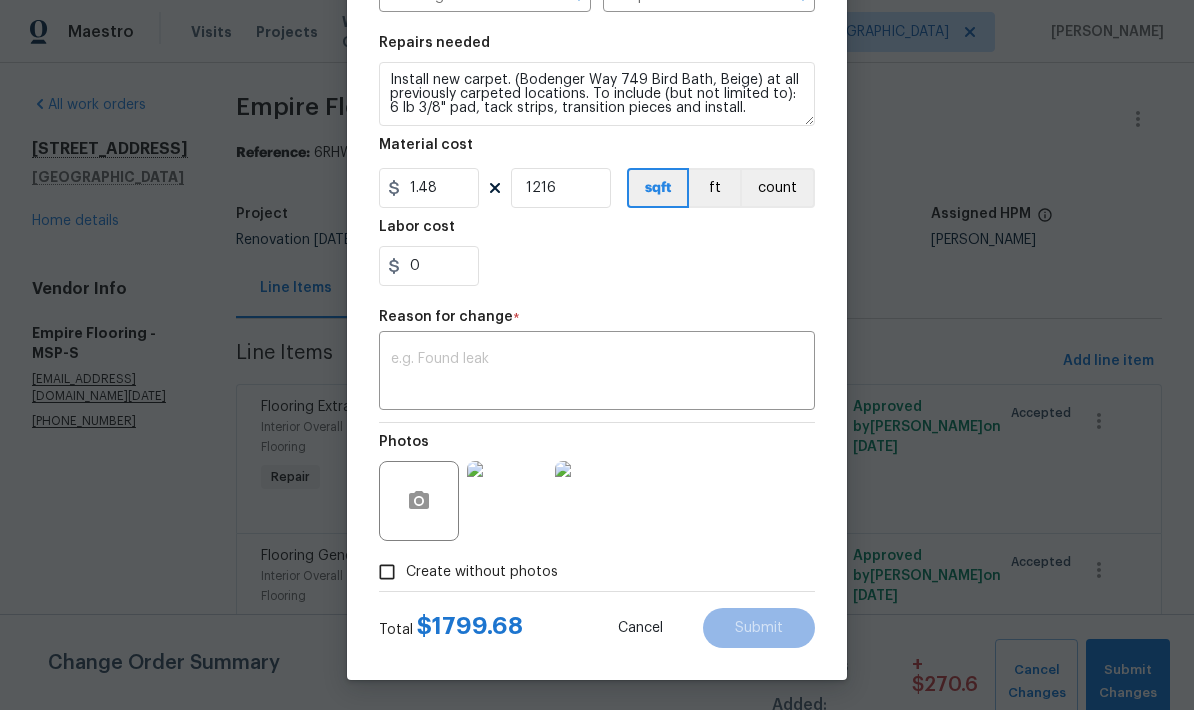 scroll, scrollTop: 279, scrollLeft: 0, axis: vertical 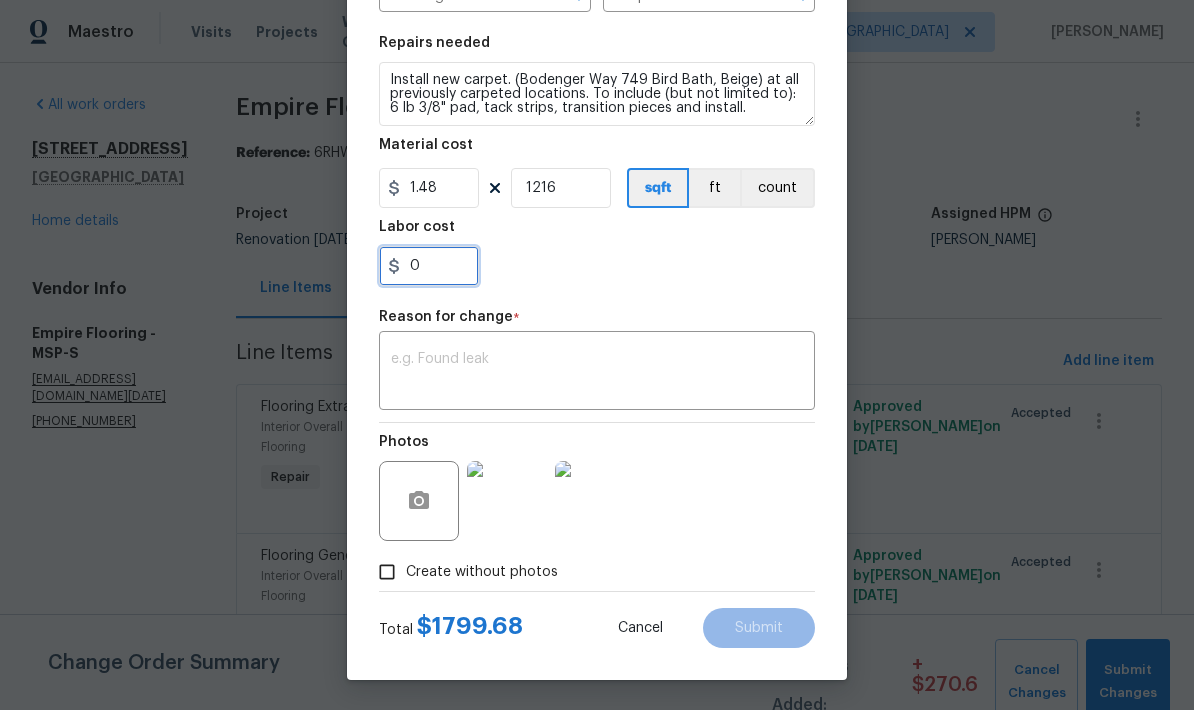 click on "0" at bounding box center (429, 266) 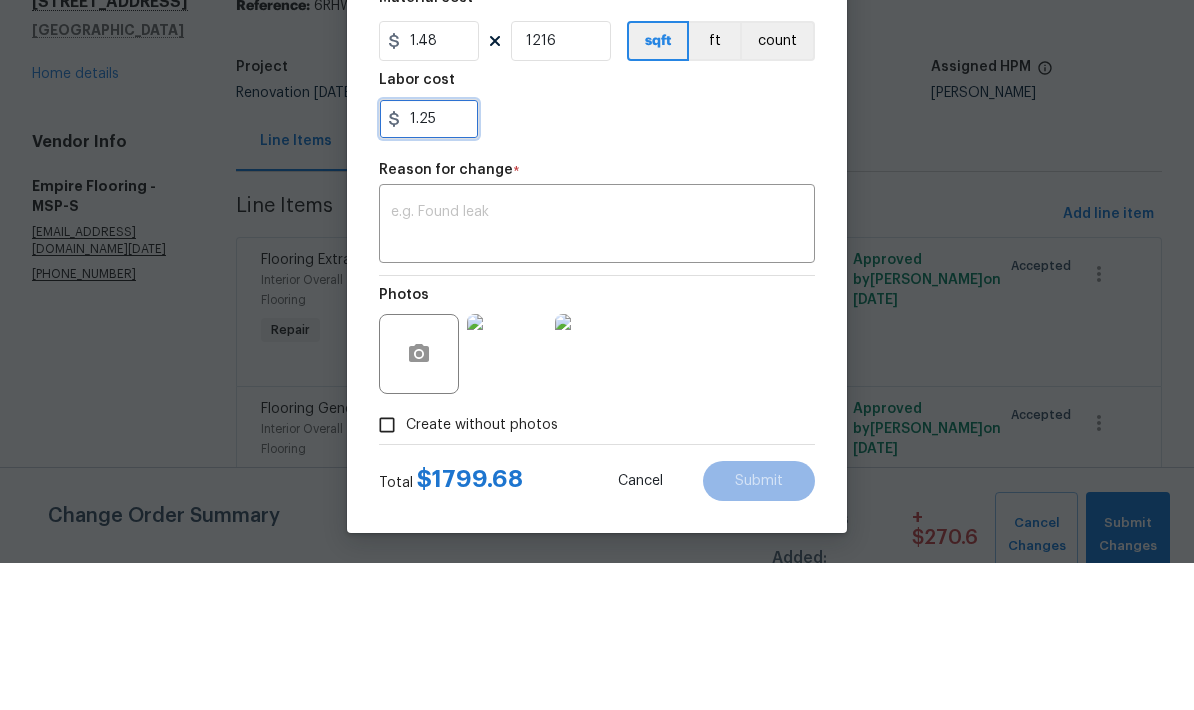 type on "1.25" 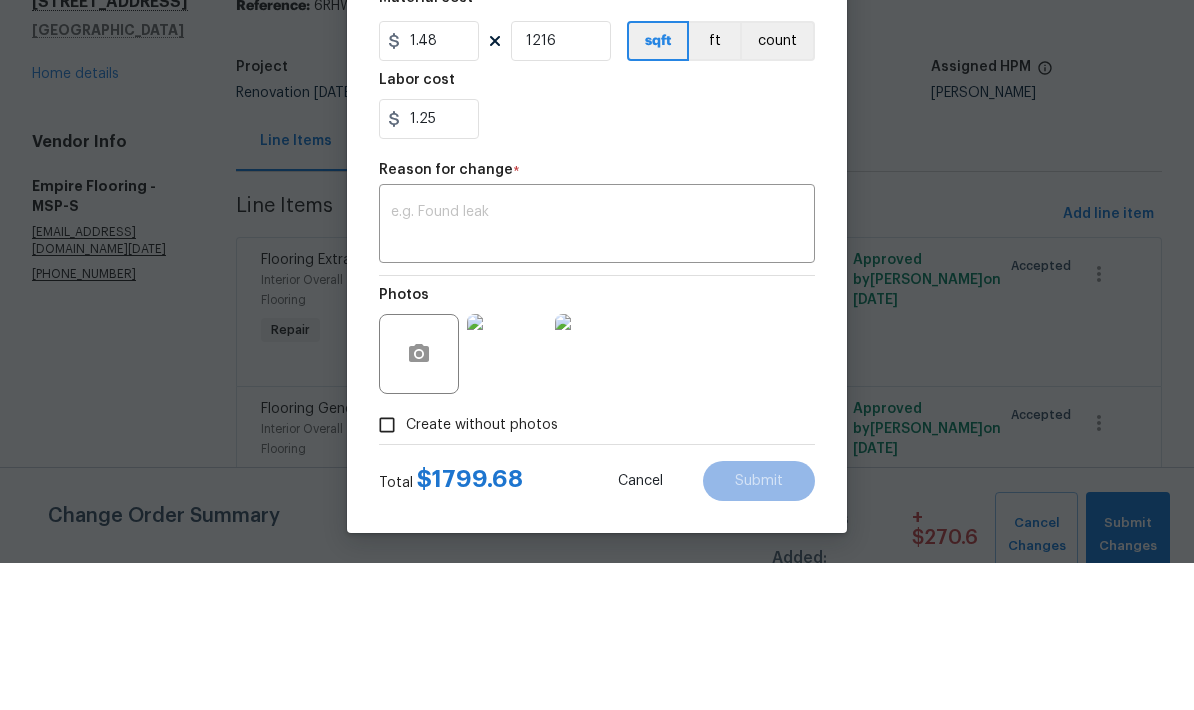 click on "x ​" at bounding box center [597, 373] 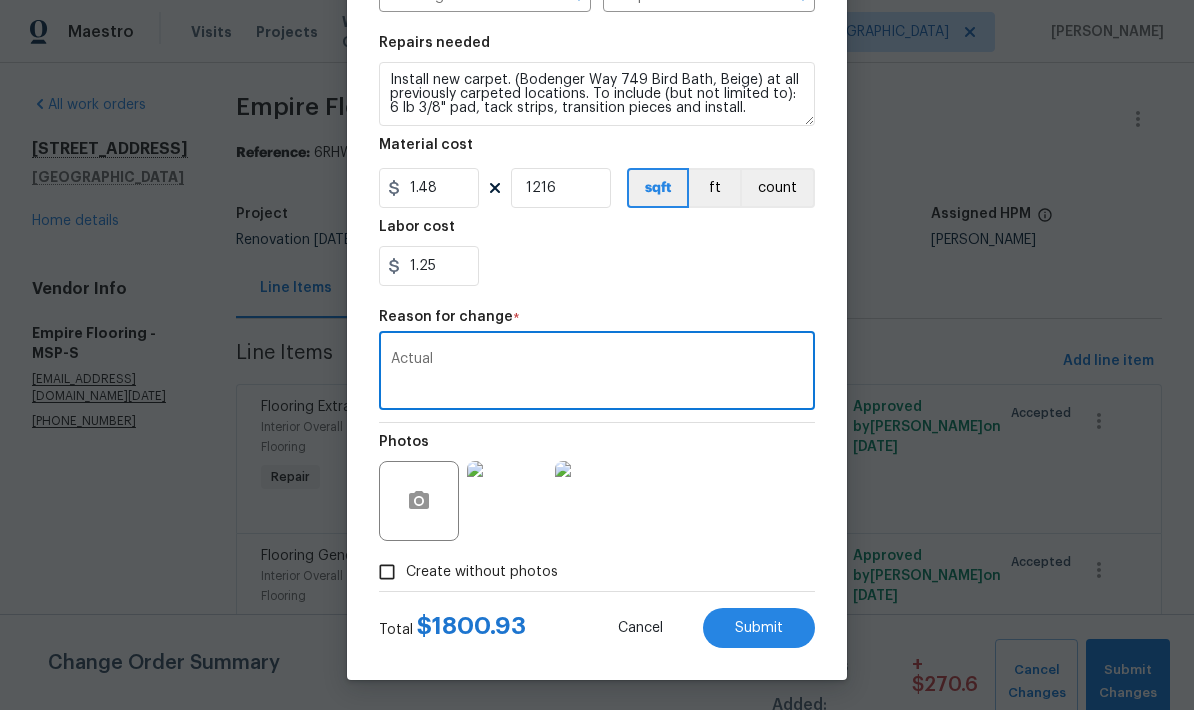 type on "Actual" 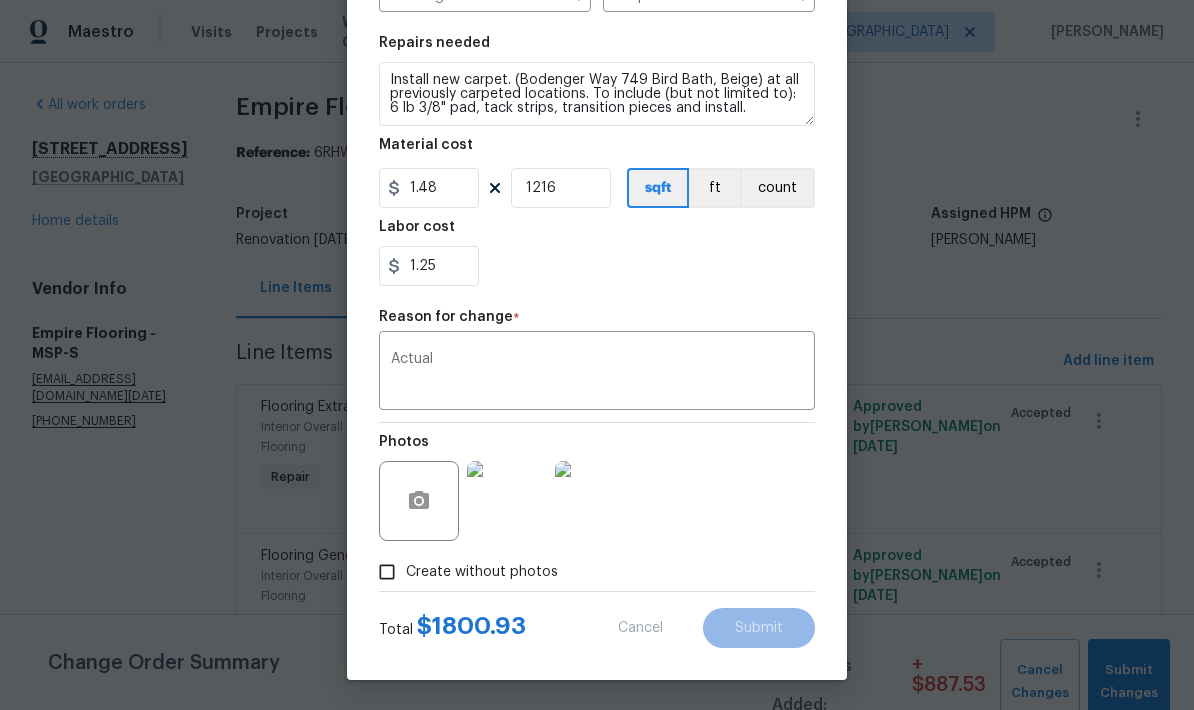 type on "800" 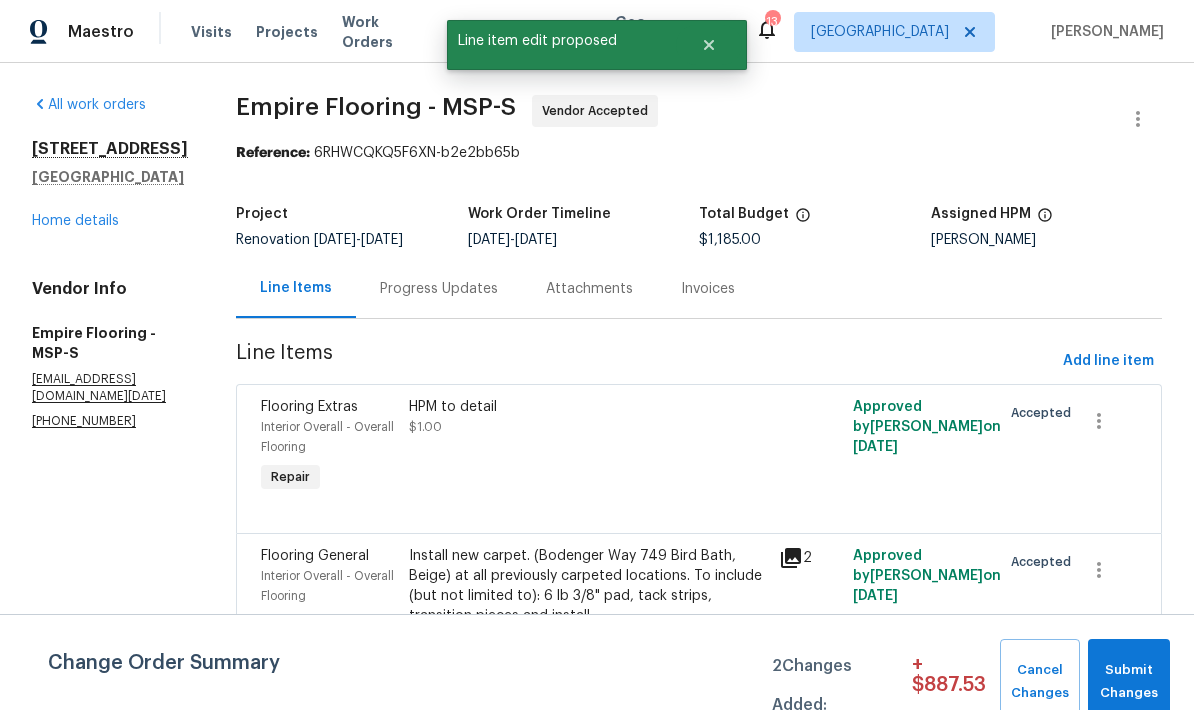 scroll, scrollTop: 0, scrollLeft: 0, axis: both 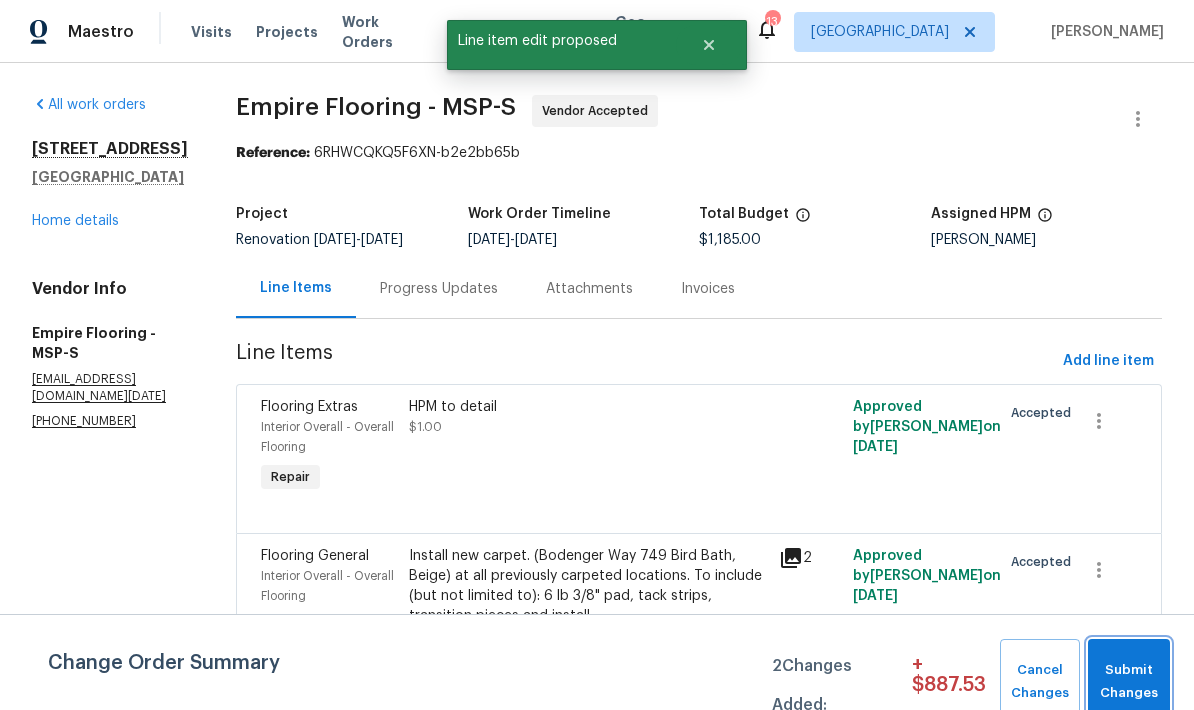 click on "Submit Changes" at bounding box center [1129, 682] 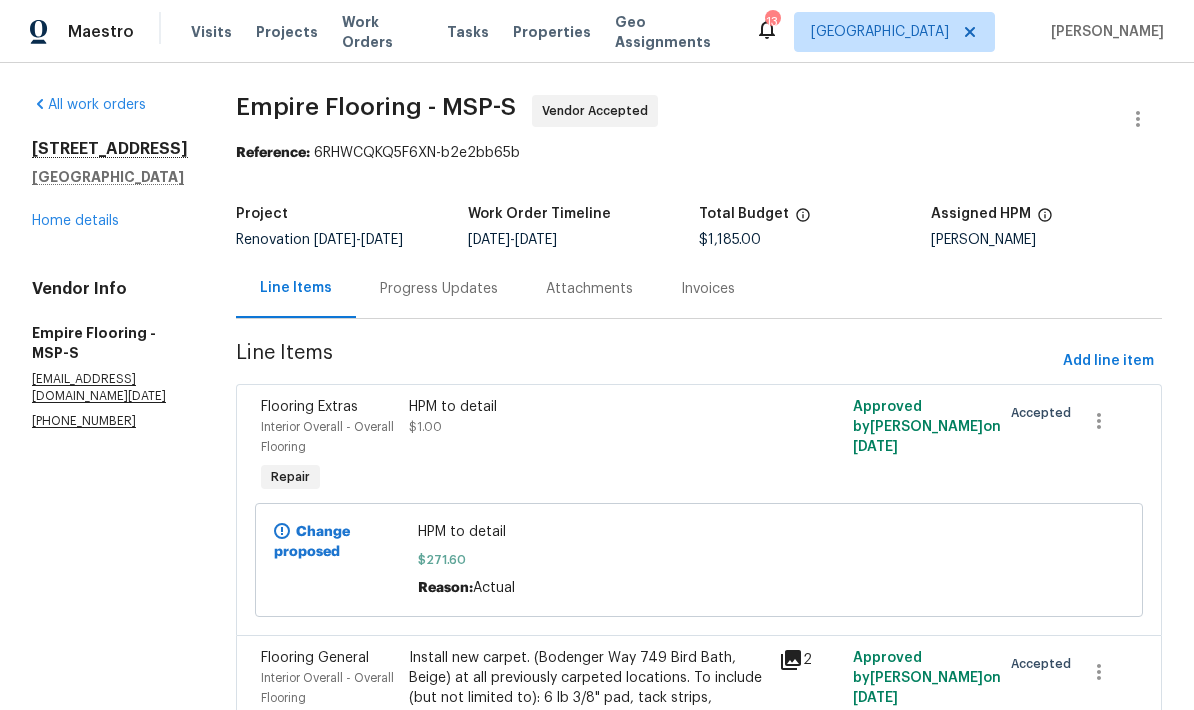 scroll, scrollTop: 0, scrollLeft: 0, axis: both 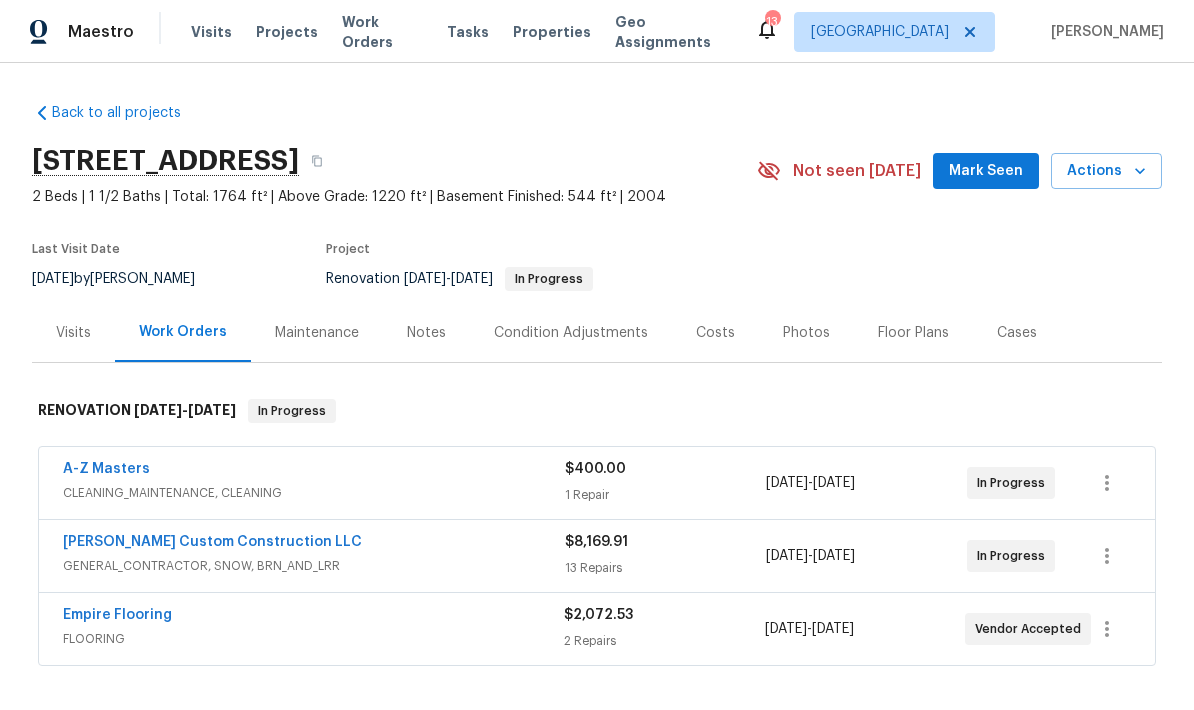 click on "[PERSON_NAME] Custom Construction LLC" at bounding box center [212, 542] 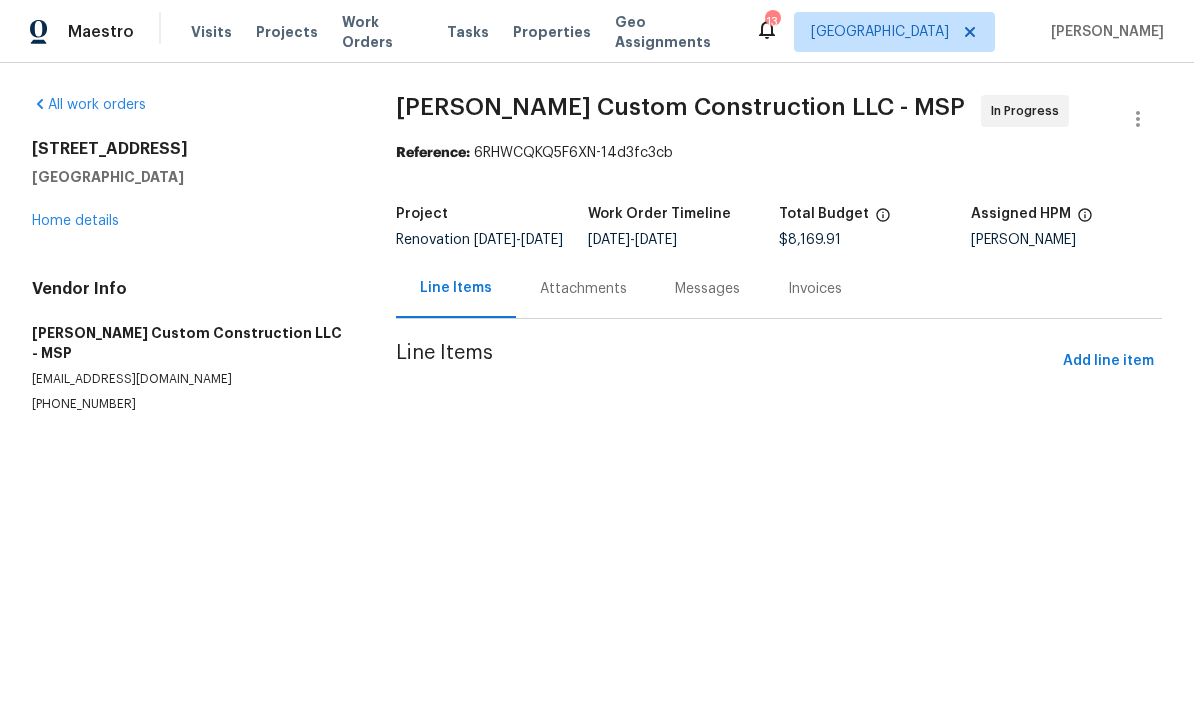 scroll, scrollTop: 0, scrollLeft: 0, axis: both 